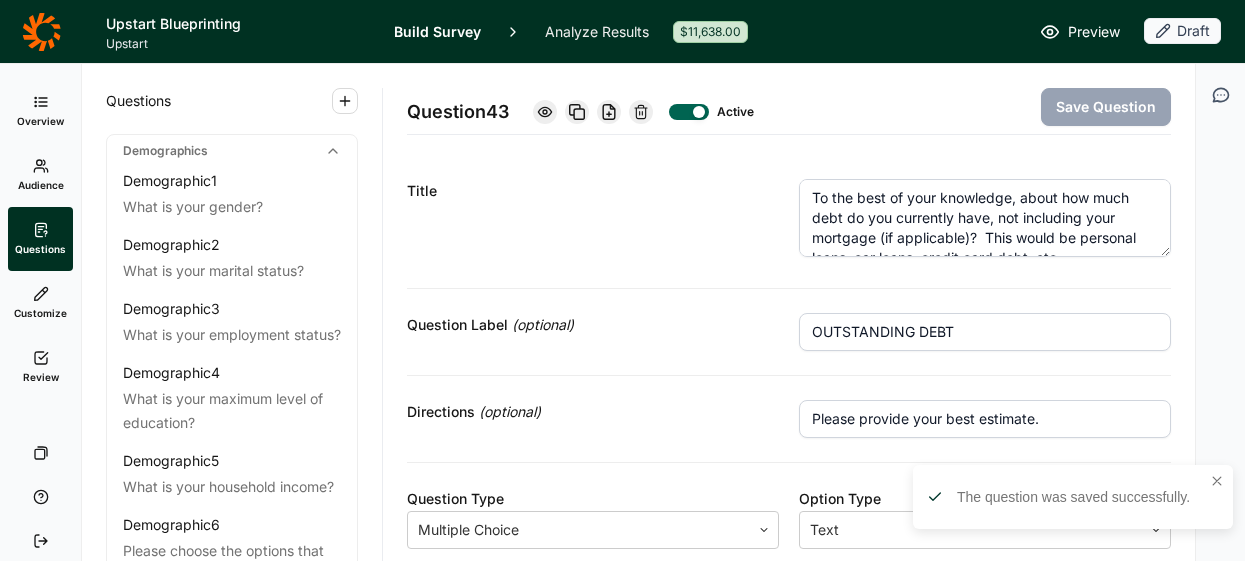 scroll, scrollTop: 0, scrollLeft: 0, axis: both 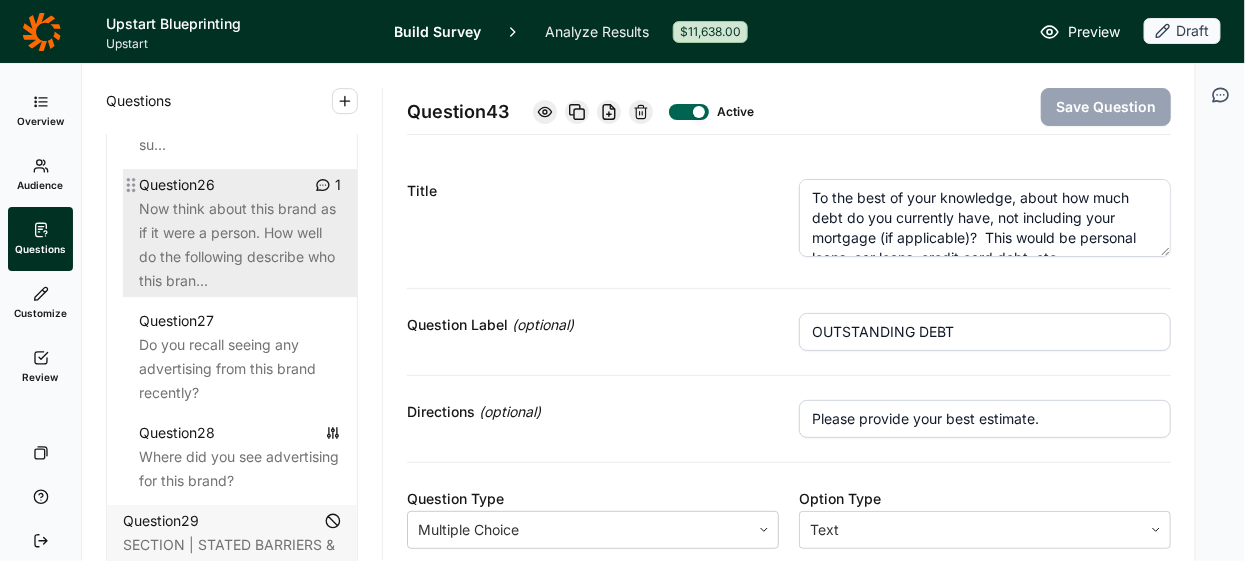 click on "Now think about this brand as if it were a person.  How well do the following describe who this bran..." at bounding box center [240, 245] 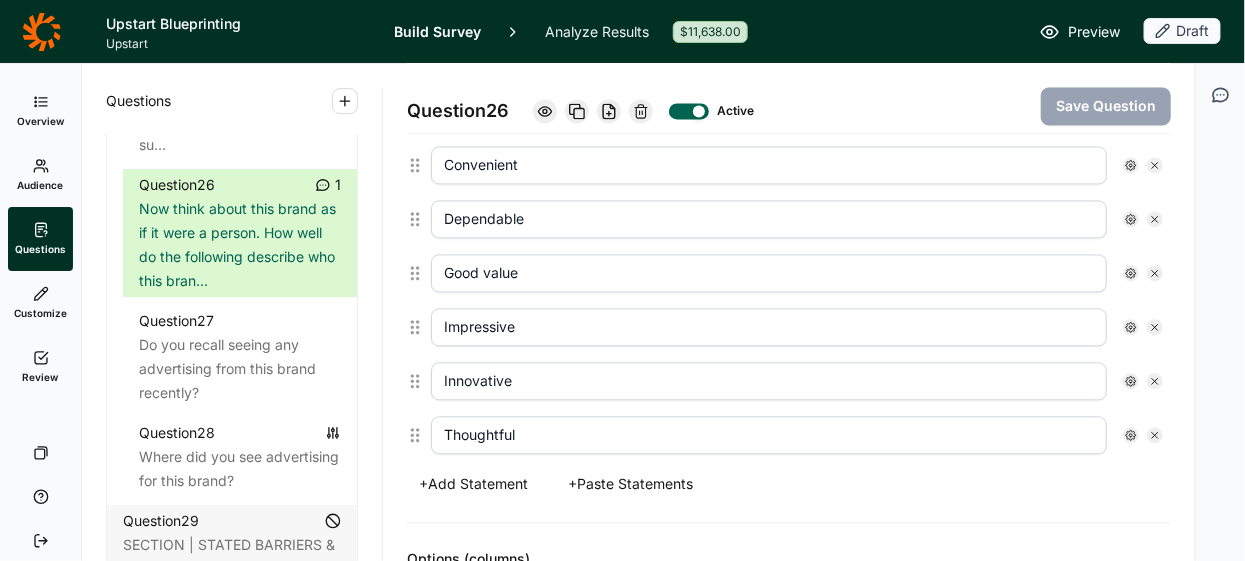 scroll, scrollTop: 1158, scrollLeft: 0, axis: vertical 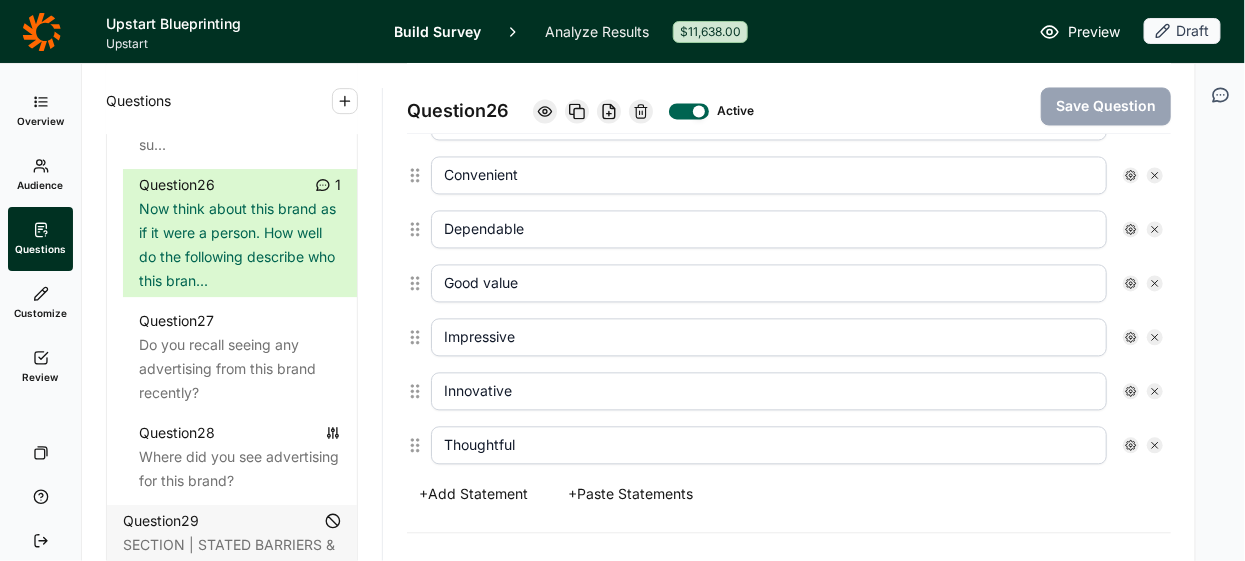 click on "+  Paste Statements" at bounding box center [630, 495] 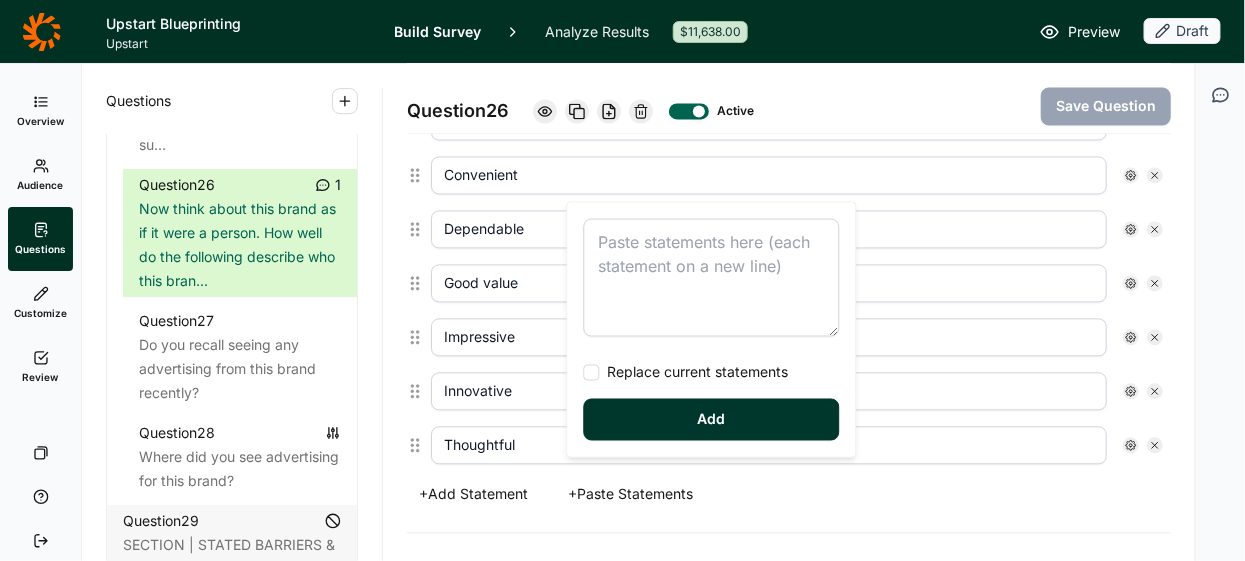 click on "Statements (rows) Modern Polite Trendy Unique Durable Helpful Playful Premium Quality Dishonest Affordable Convenient Dependable Good value Impressive Innovative Thoughtful +  Add Statement +  Paste Statements Replace current statements Add" at bounding box center [789, 20] 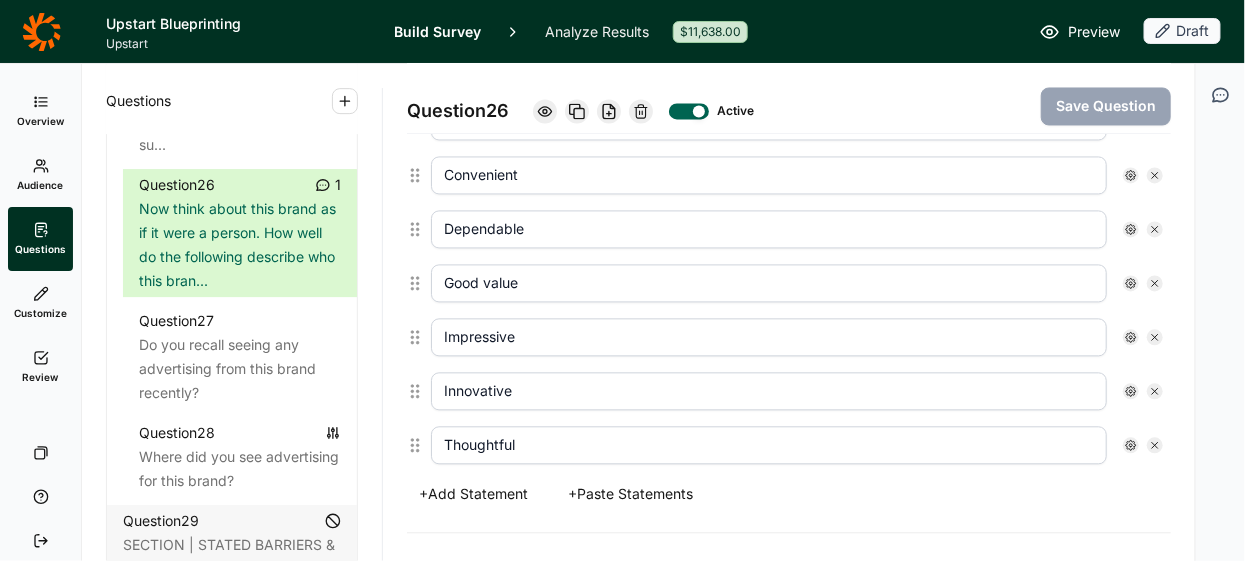 click on "+  Paste Statements" at bounding box center [630, 495] 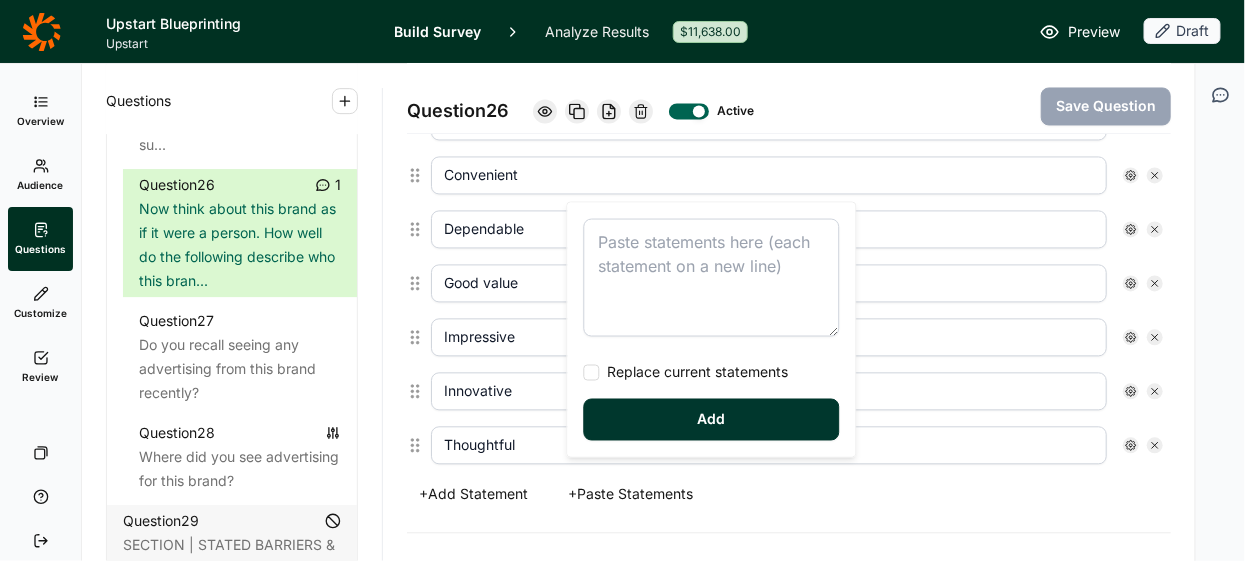 click at bounding box center (712, 278) 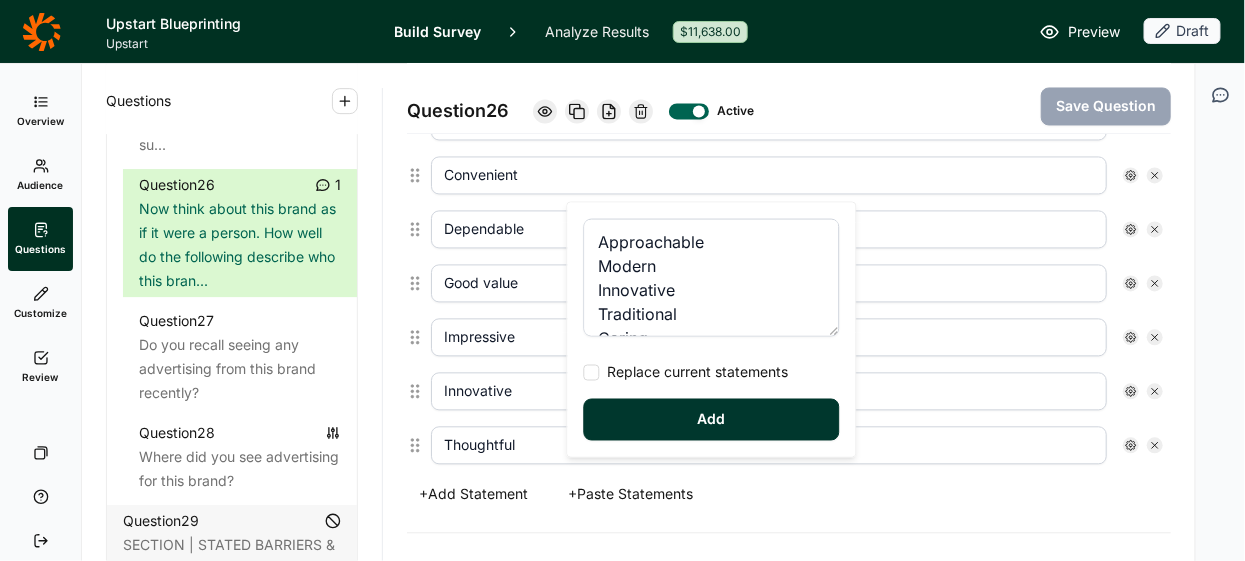 click at bounding box center (592, 373) 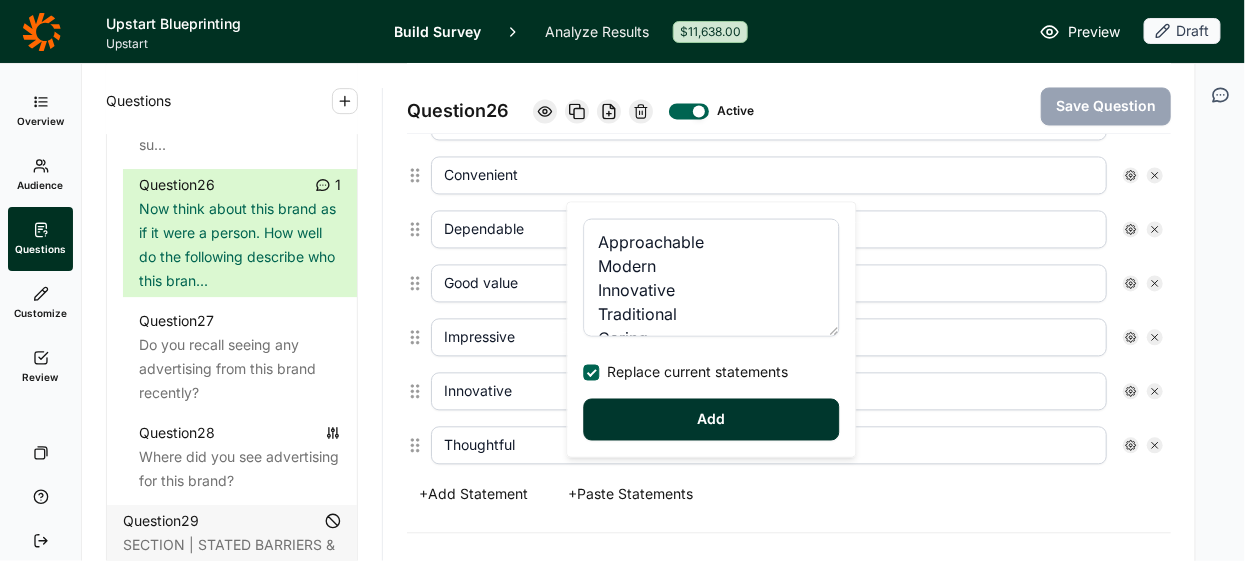 click on "Add" at bounding box center [712, 420] 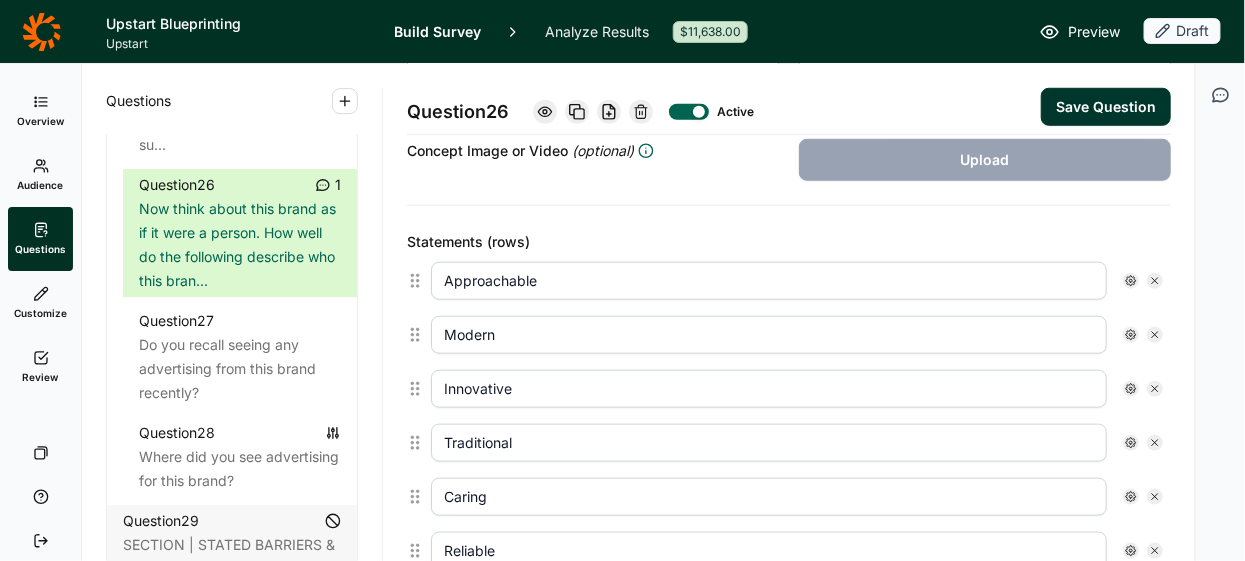 scroll, scrollTop: 446, scrollLeft: 0, axis: vertical 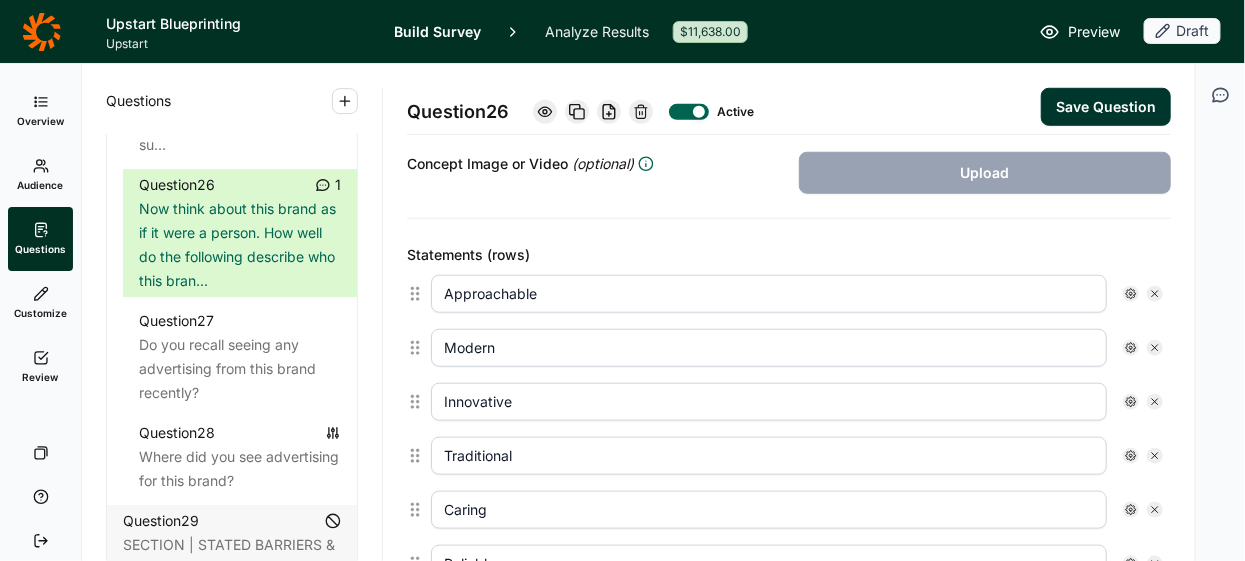 click on "Save Question" at bounding box center (1106, 107) 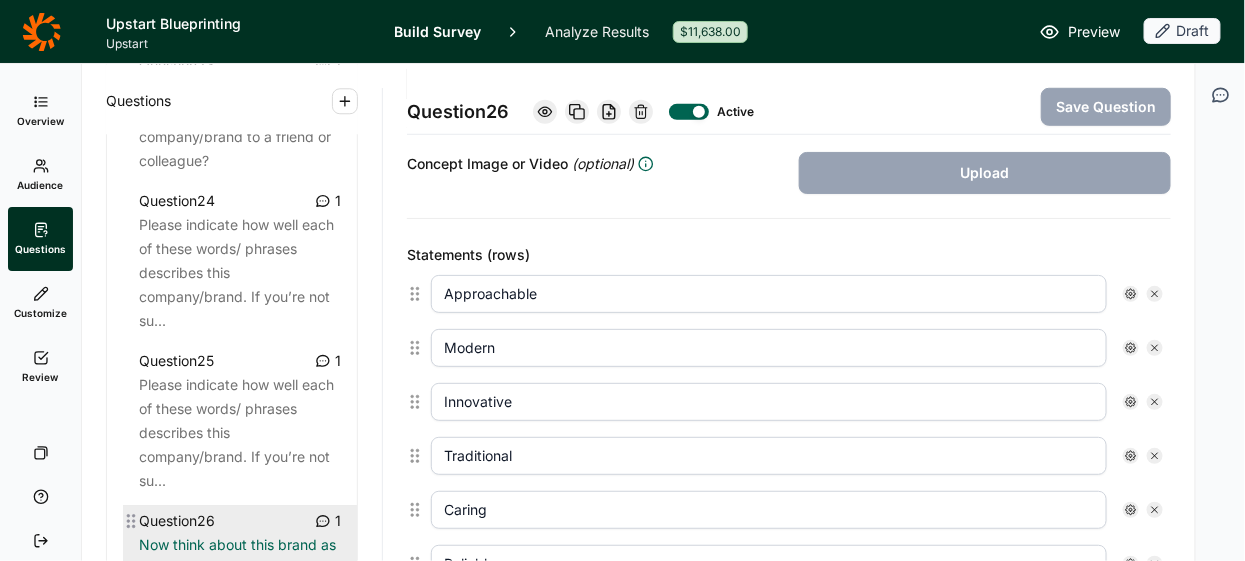 scroll, scrollTop: 3787, scrollLeft: 0, axis: vertical 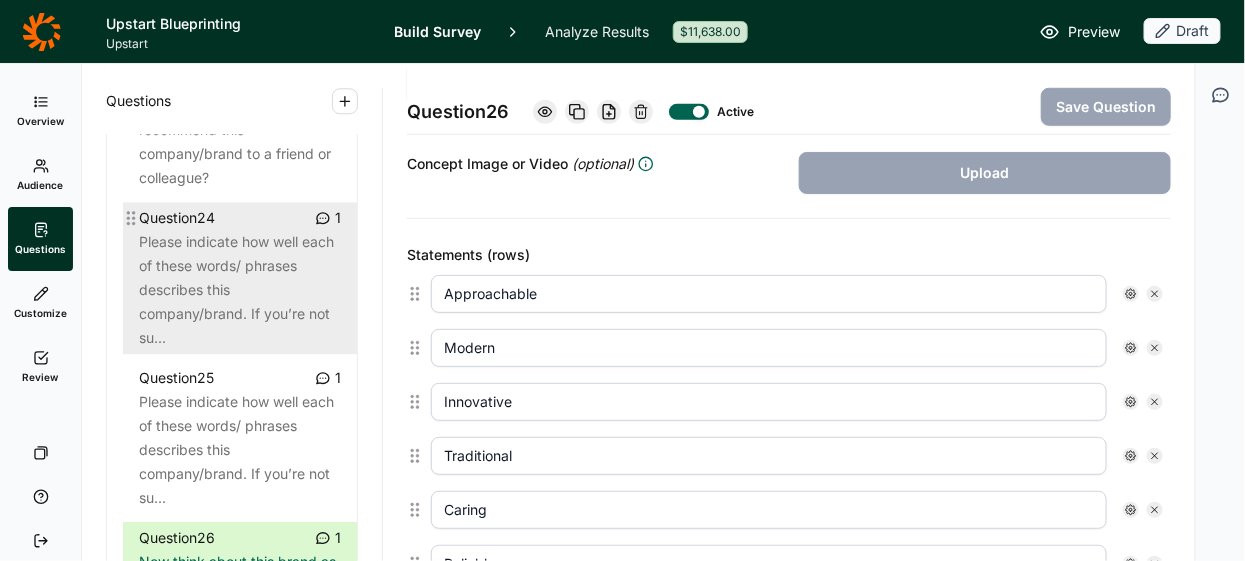 click on "Please indicate how well each of these words/ phrases describes this company/brand. If you’re not su..." at bounding box center [240, 290] 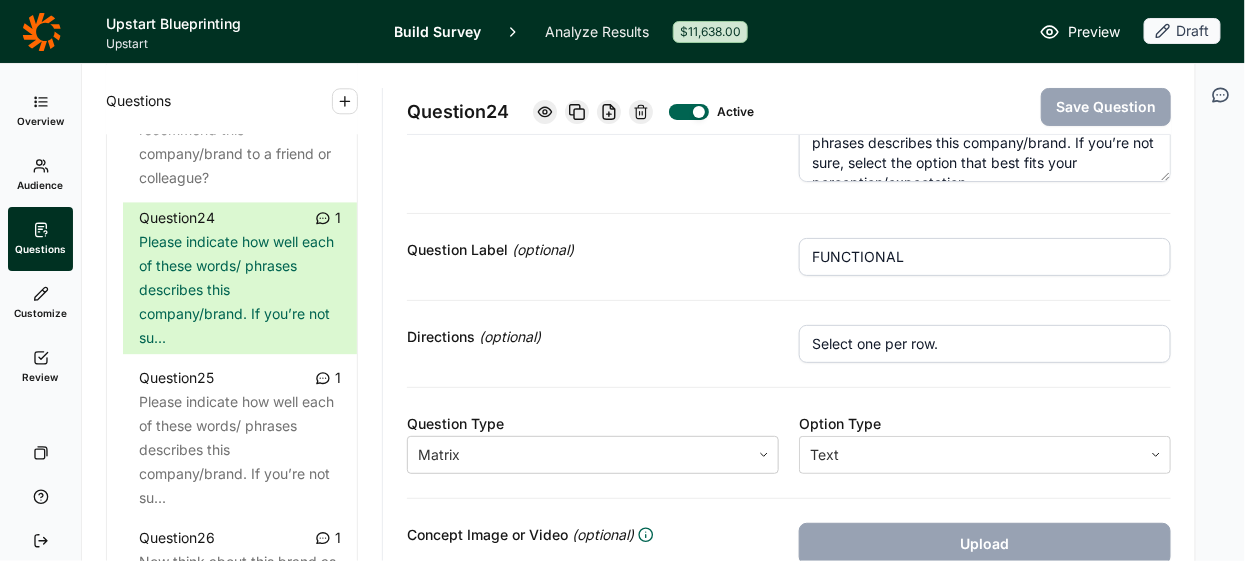 scroll, scrollTop: 0, scrollLeft: 0, axis: both 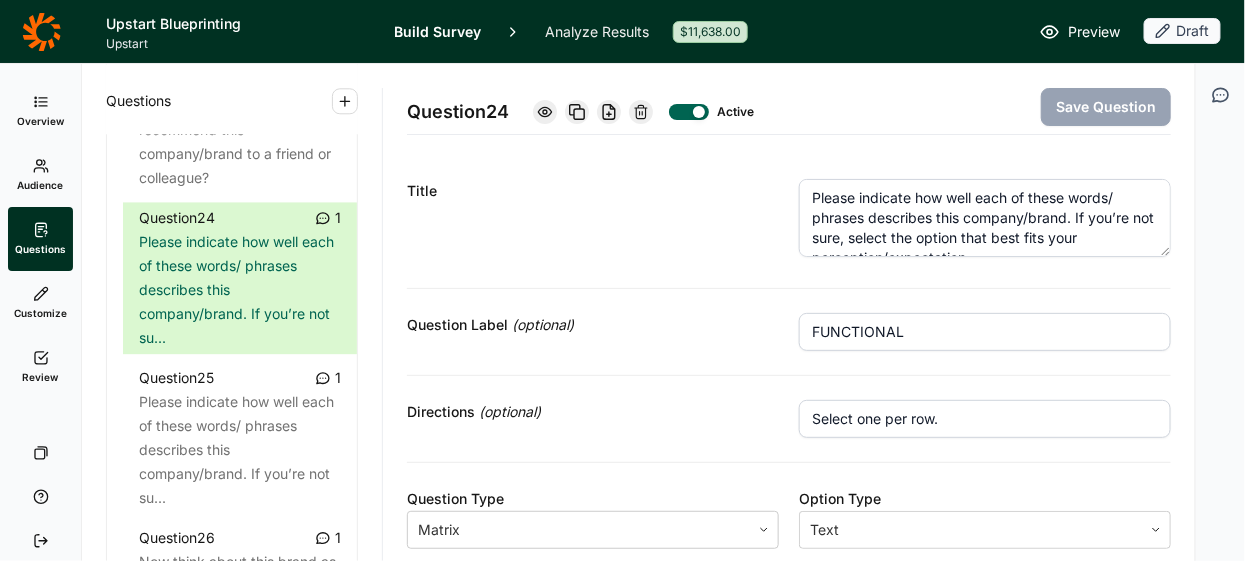 click on "Please indicate how well each of these words/ phrases describes this company/brand. If you’re not sure, select the option that best fits your perception/expectation." at bounding box center [985, 218] 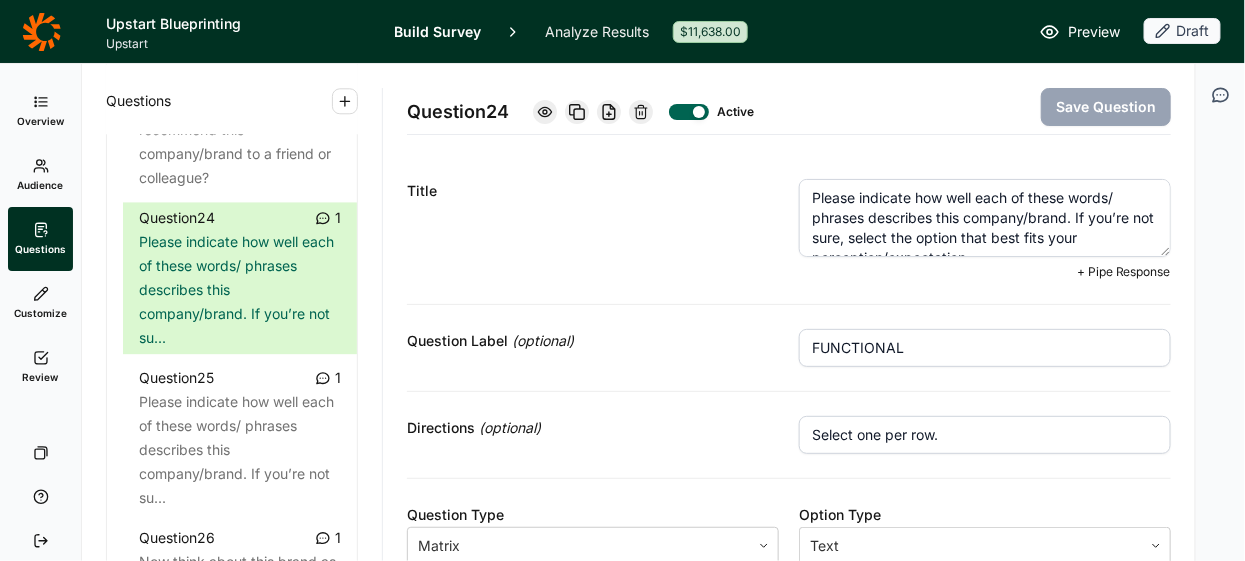 drag, startPoint x: 949, startPoint y: 219, endPoint x: 930, endPoint y: 219, distance: 19 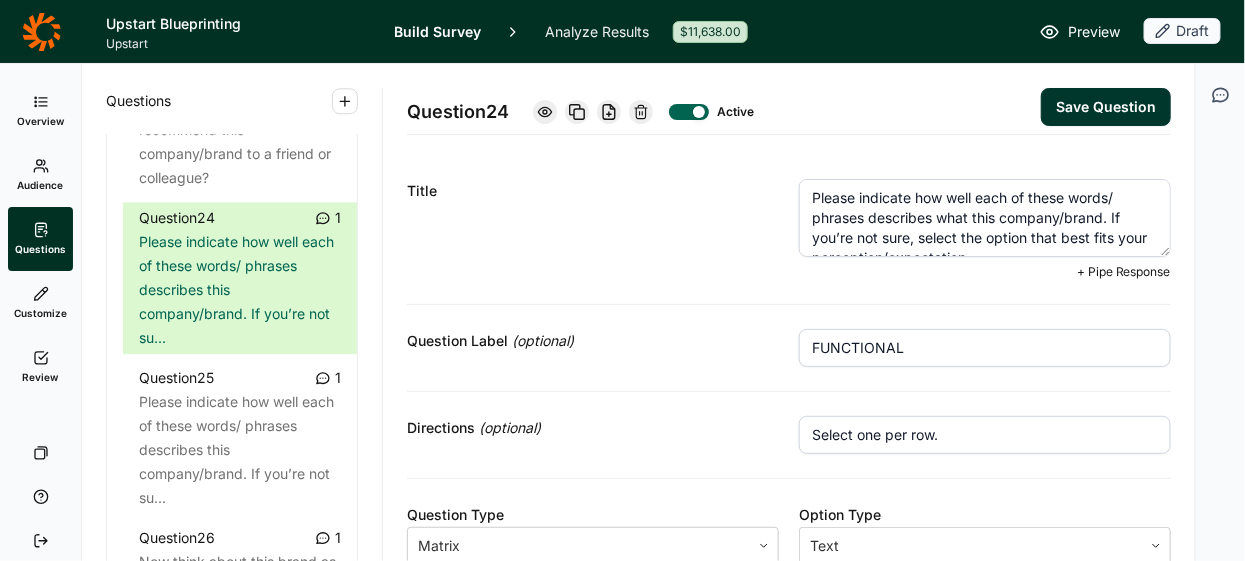 click on "Please indicate how well each of these words/ phrases describes what this company/brand. If you’re not sure, select the option that best fits your perception/expectation." at bounding box center [985, 218] 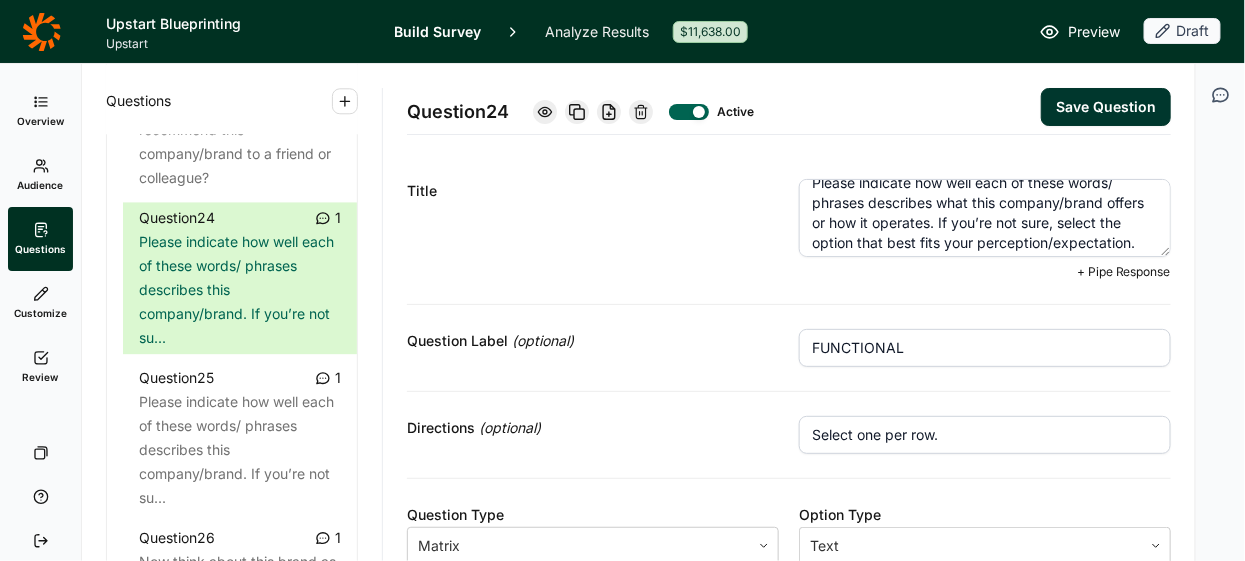 scroll, scrollTop: 13, scrollLeft: 0, axis: vertical 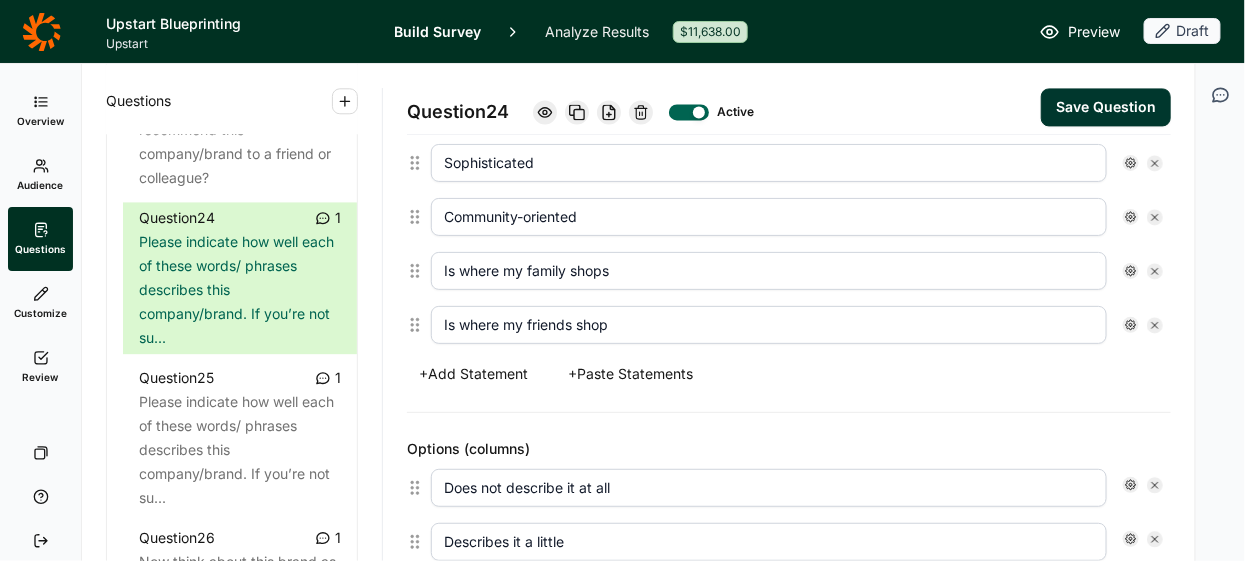 type on "Please indicate how well each of these words/ phrases describes what this company/brand offers or how it operates. If you’re not sure, select the option that best fits your perception/expectation." 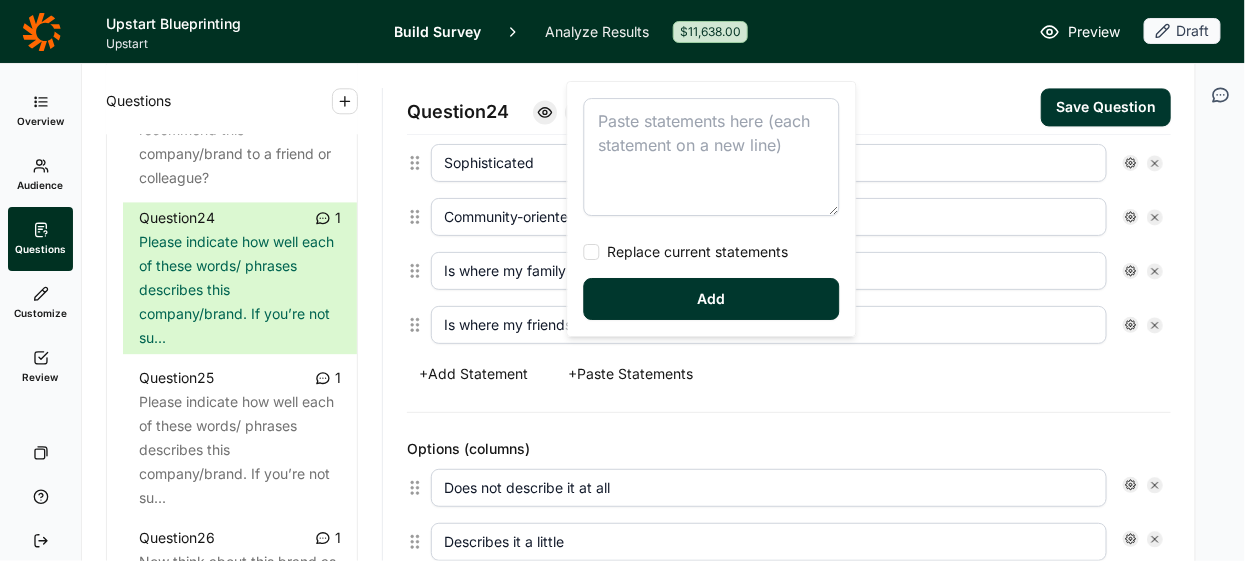 click at bounding box center (712, 157) 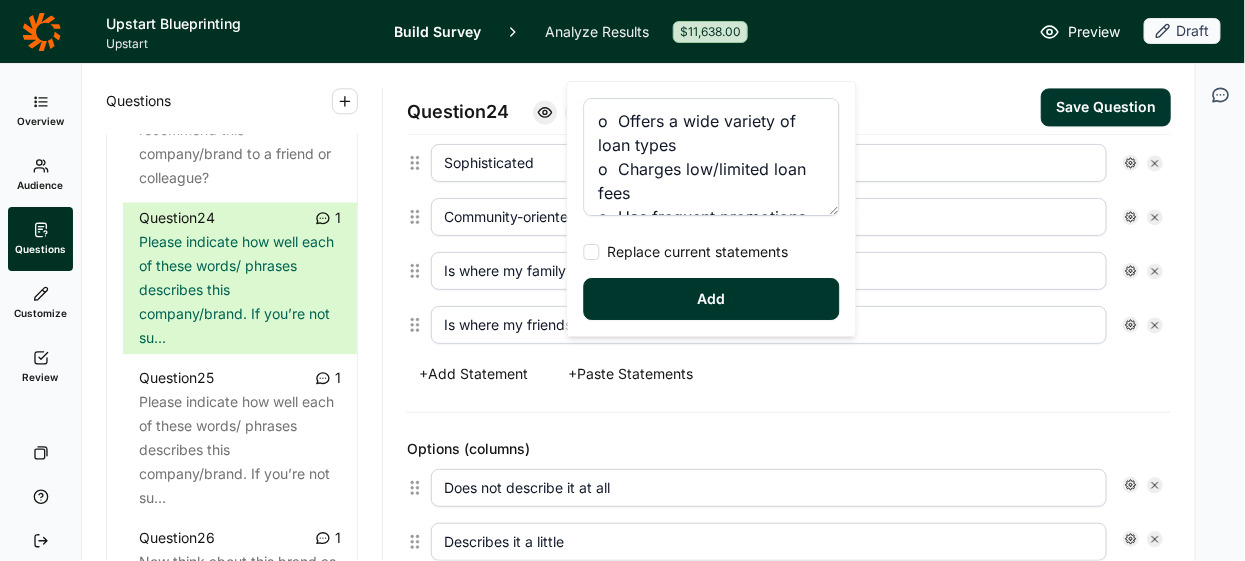 click on "o	Offers a wide variety of loan types
o	Charges low/limited loan fees
o	Has frequent promotions with attractive terms
o	Offers loyalty benefits for repeat customers
o	Has a physical location near me
o	Is easy to use online or in an app
o	Uses AI to make loan decisions
o	Makes loan decisions quickly
o	Processes loans quickly
o	Offers competitive interest rates
o	Offers flexible loan terms
o	Offers complete online service
o	Approves loans even without a high credit score
o	Has an easy application
o	Makes personalized recommendations
o	Has an innovative approach to credit assessment
o	Offers discounts to existing customers
o	Allows me to do all my financial transactions with one firm" at bounding box center [712, 157] 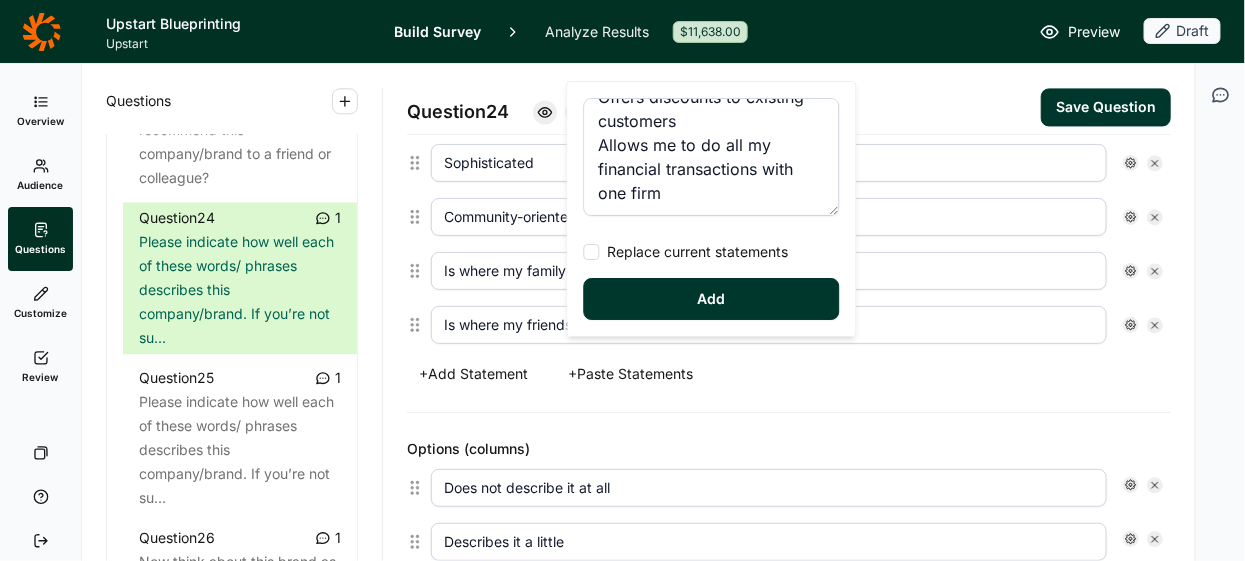 scroll, scrollTop: 672, scrollLeft: 0, axis: vertical 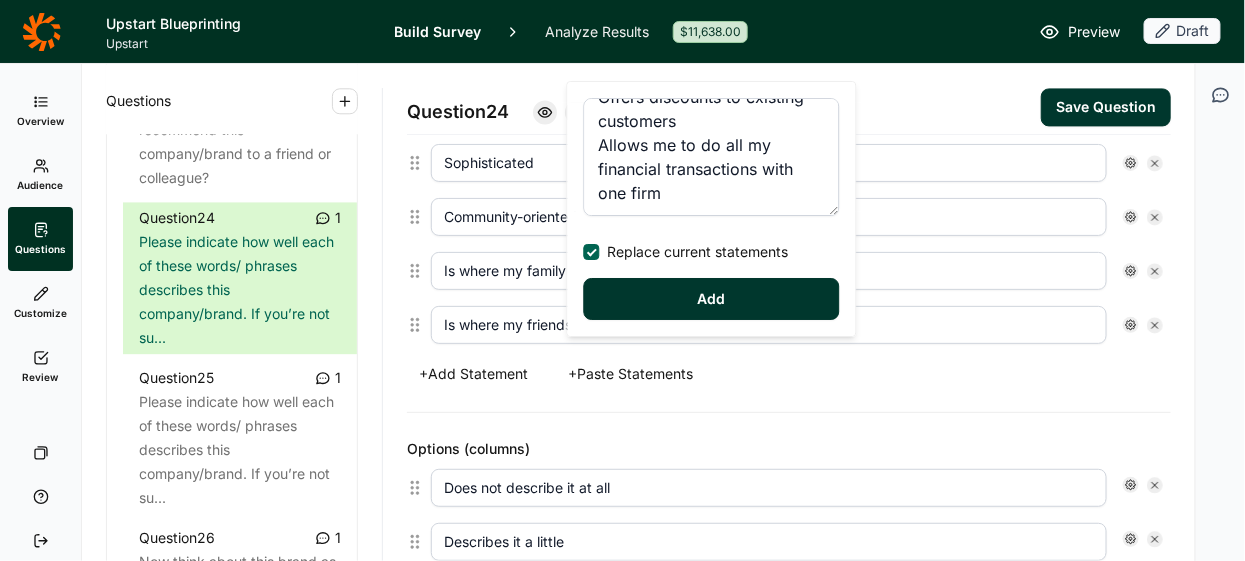 click on "Add" at bounding box center (712, 299) 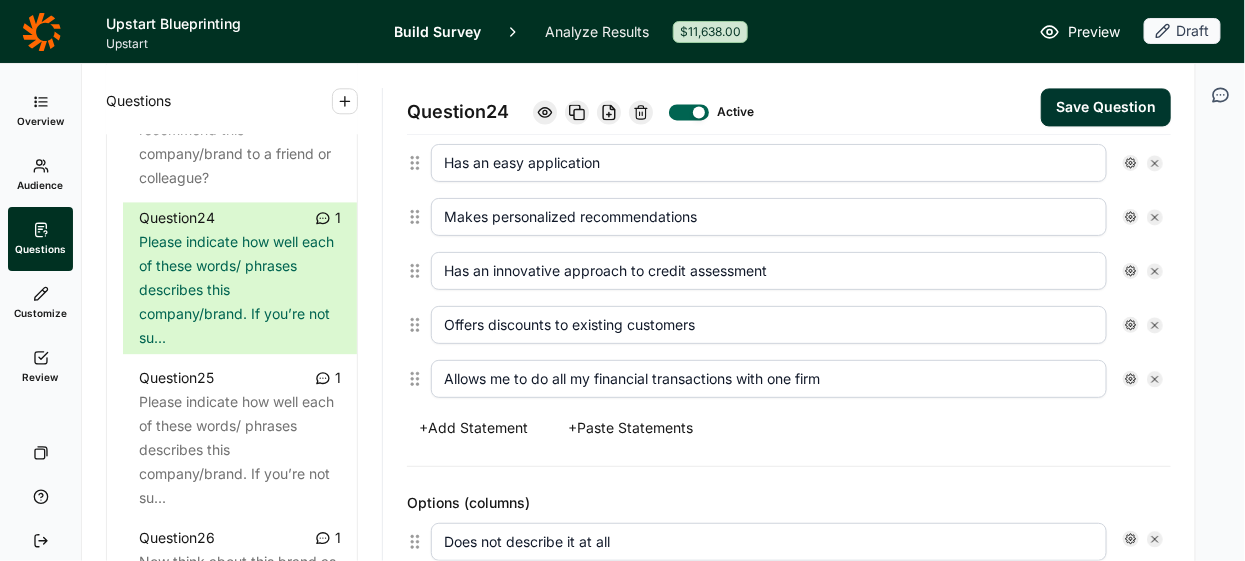 scroll, scrollTop: 1332, scrollLeft: 0, axis: vertical 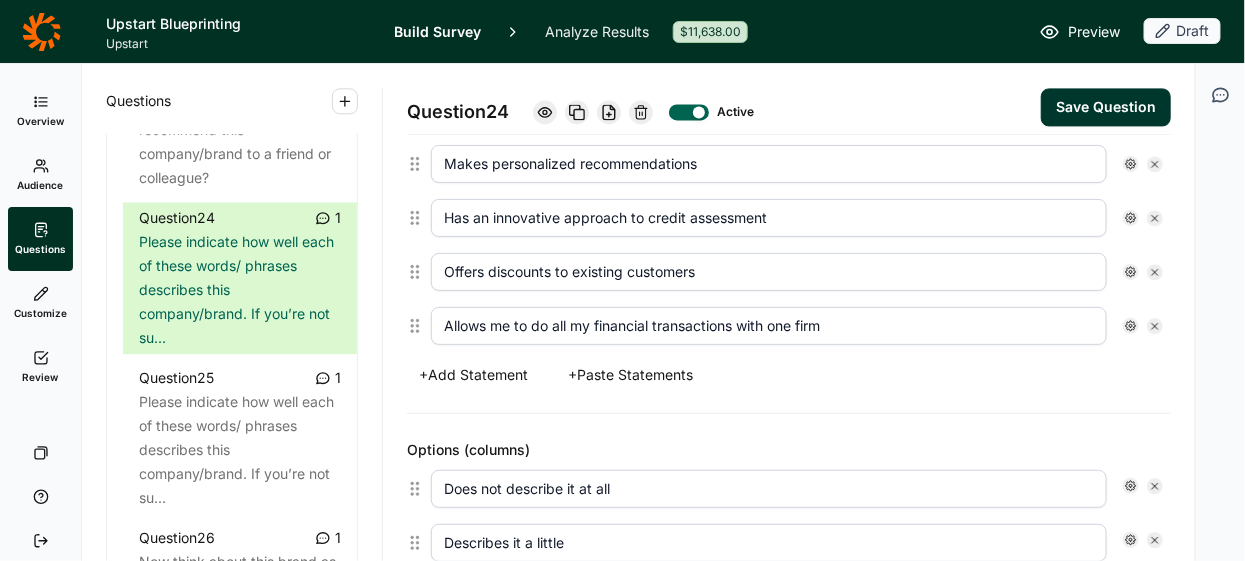 click on "Save Question" at bounding box center [1106, 107] 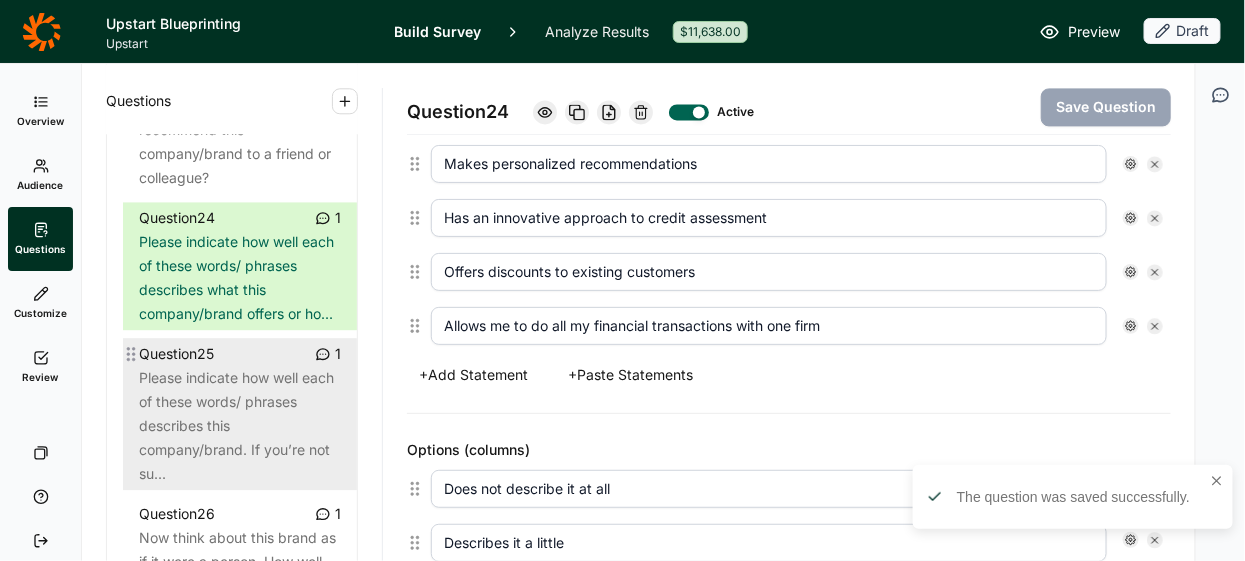 click on "Please indicate how well each of these words/ phrases describes this company/brand. If you’re not su..." at bounding box center [240, 426] 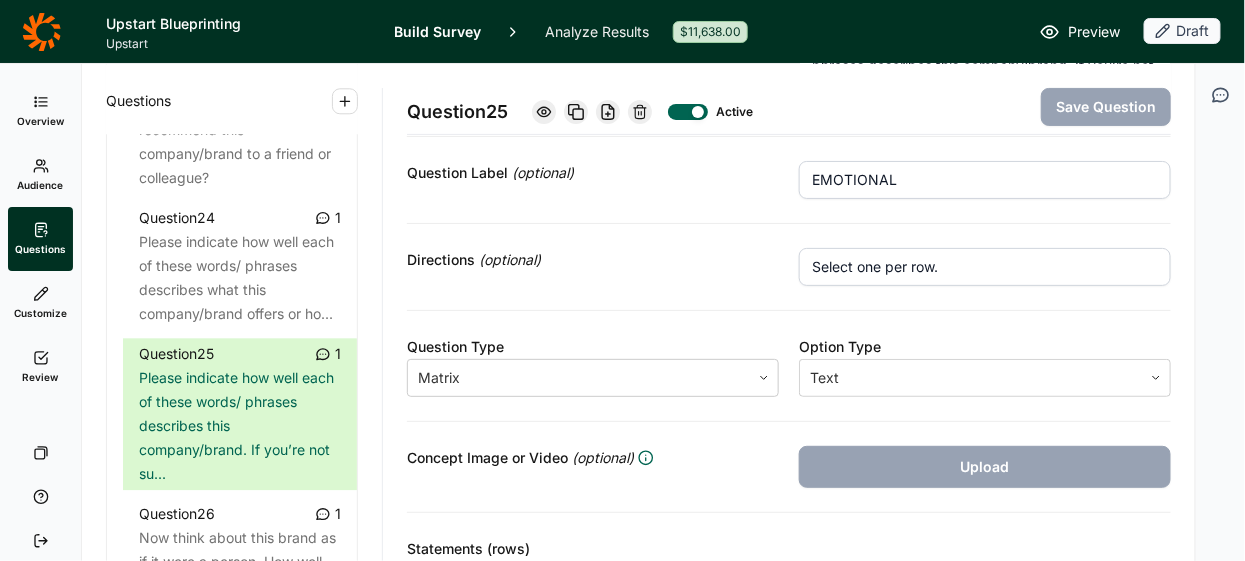 scroll, scrollTop: 0, scrollLeft: 0, axis: both 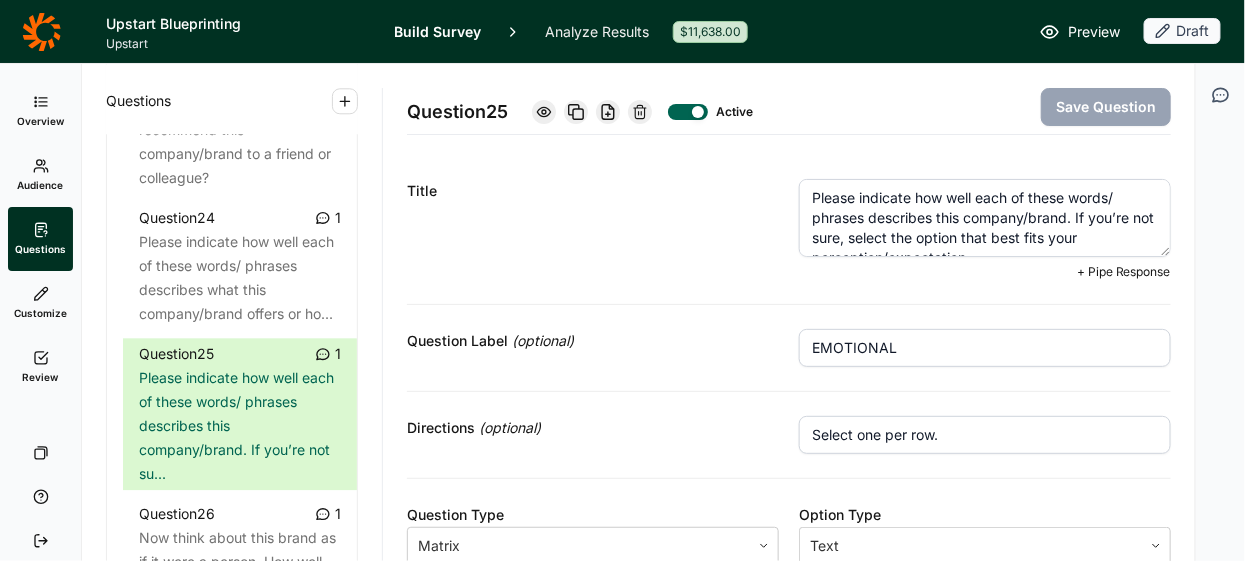 click on "Please indicate how well each of these words/ phrases describes this company/brand. If you’re not sure, select the option that best fits your perception/expectation." at bounding box center (985, 218) 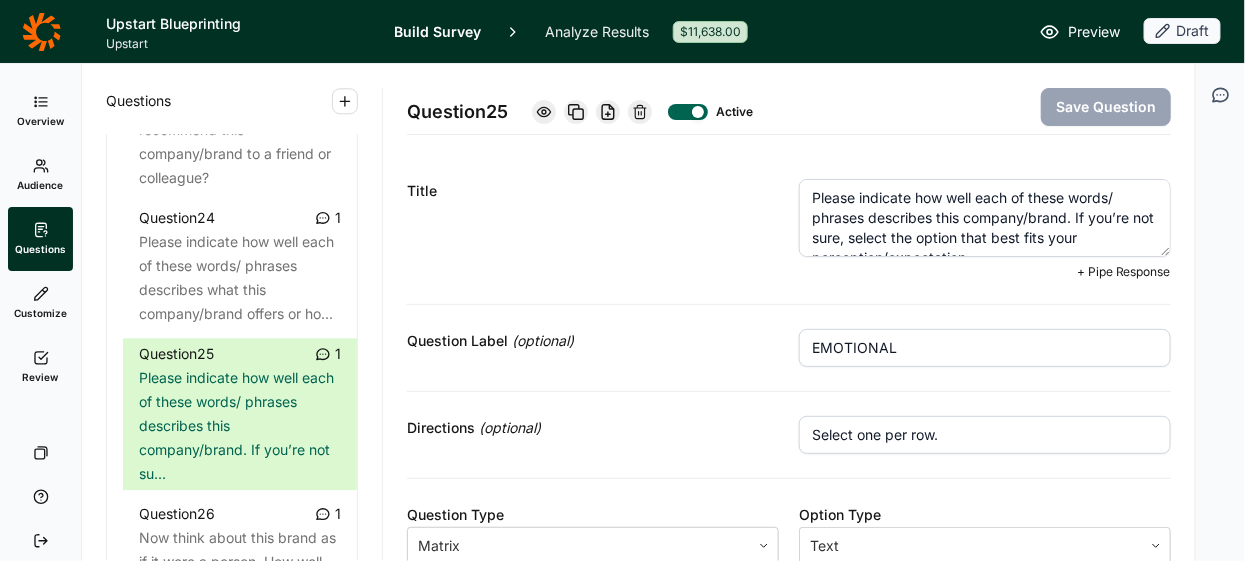click on "Please indicate how well each of these words/ phrases describes this company/brand. If you’re not sure, select the option that best fits your perception/expectation." at bounding box center (985, 218) 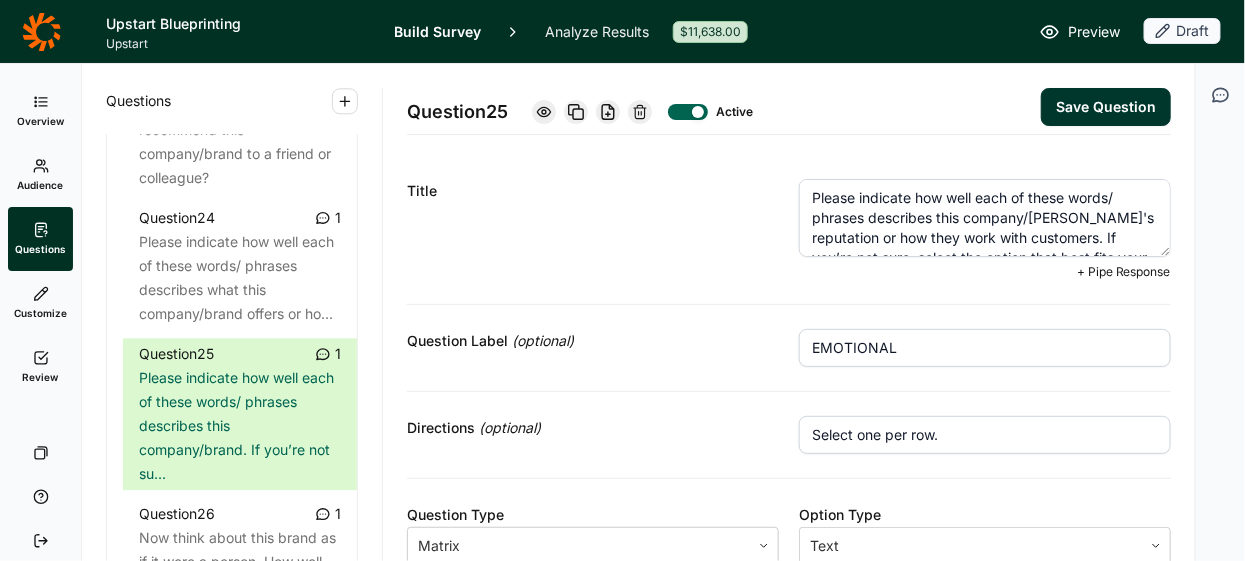 type on "Please indicate how well each of these words/ phrases describes this company/[PERSON_NAME]'s reputation or how they work with customers. If you’re not sure, select the option that best fits your perception/expectation." 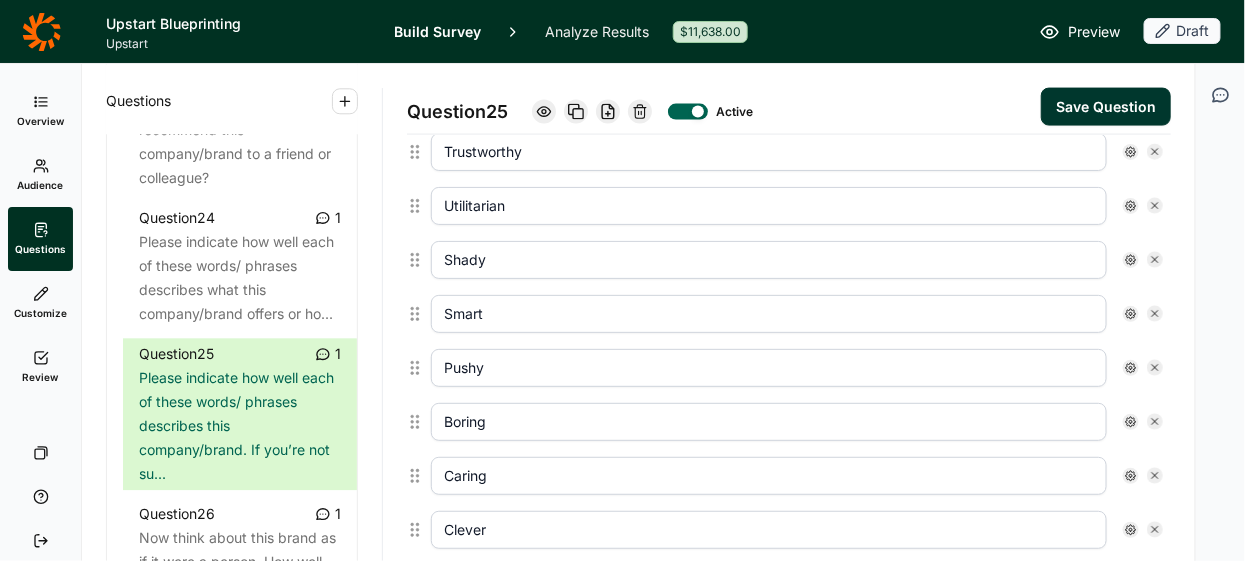 scroll, scrollTop: 1165, scrollLeft: 0, axis: vertical 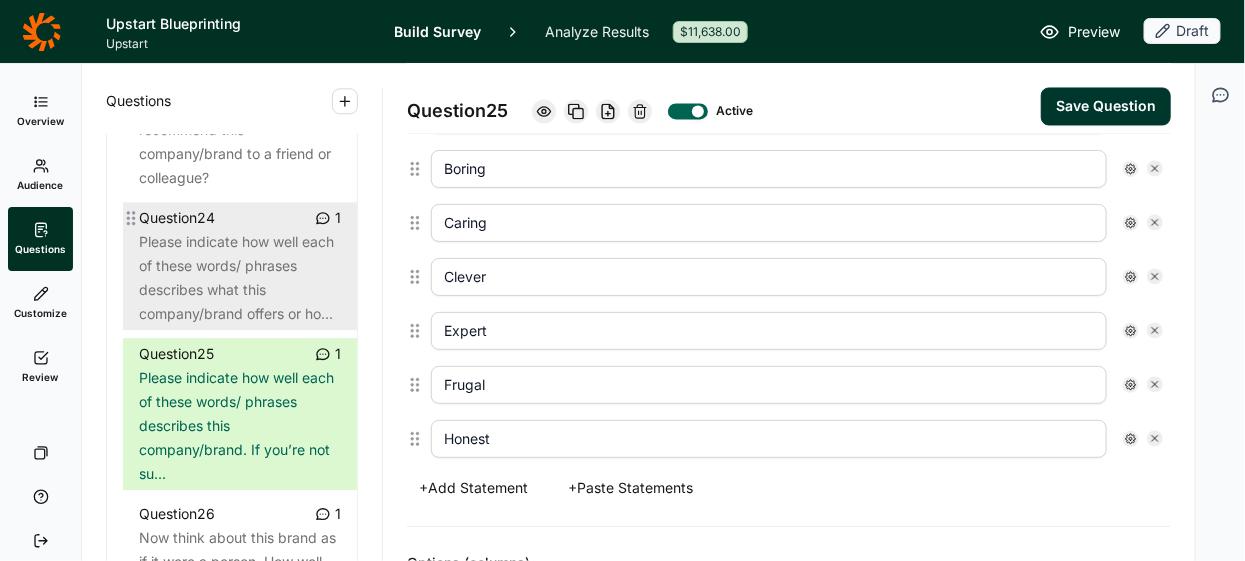 click on "Please indicate how well each of these words/ phrases describes what this company/brand offers or ho..." at bounding box center (240, 278) 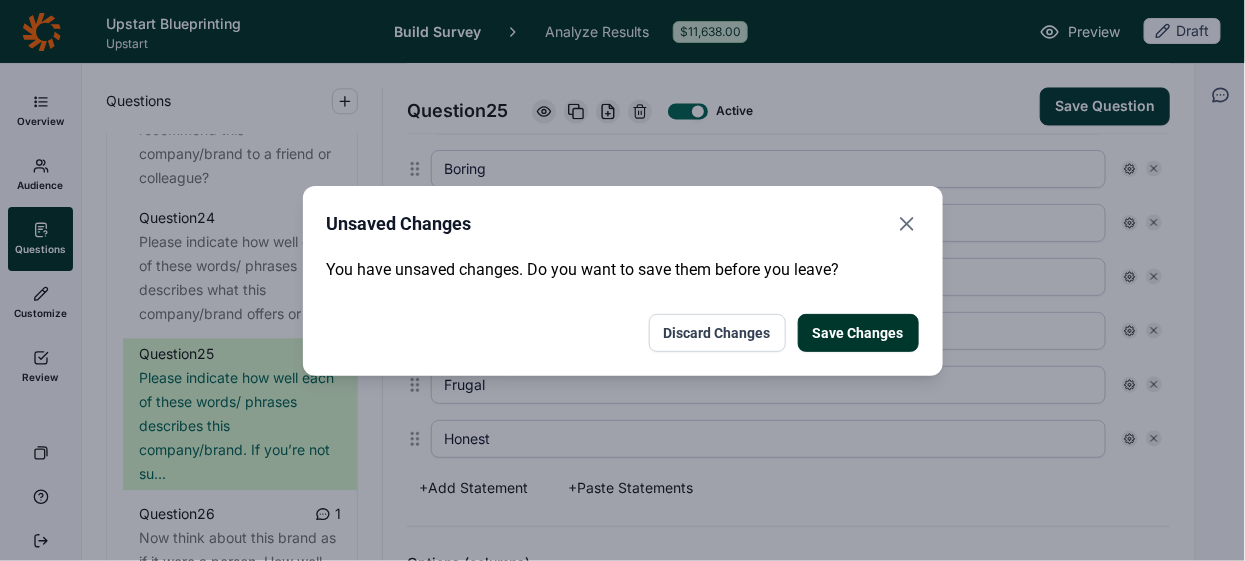 click on "Save Changes" at bounding box center (858, 333) 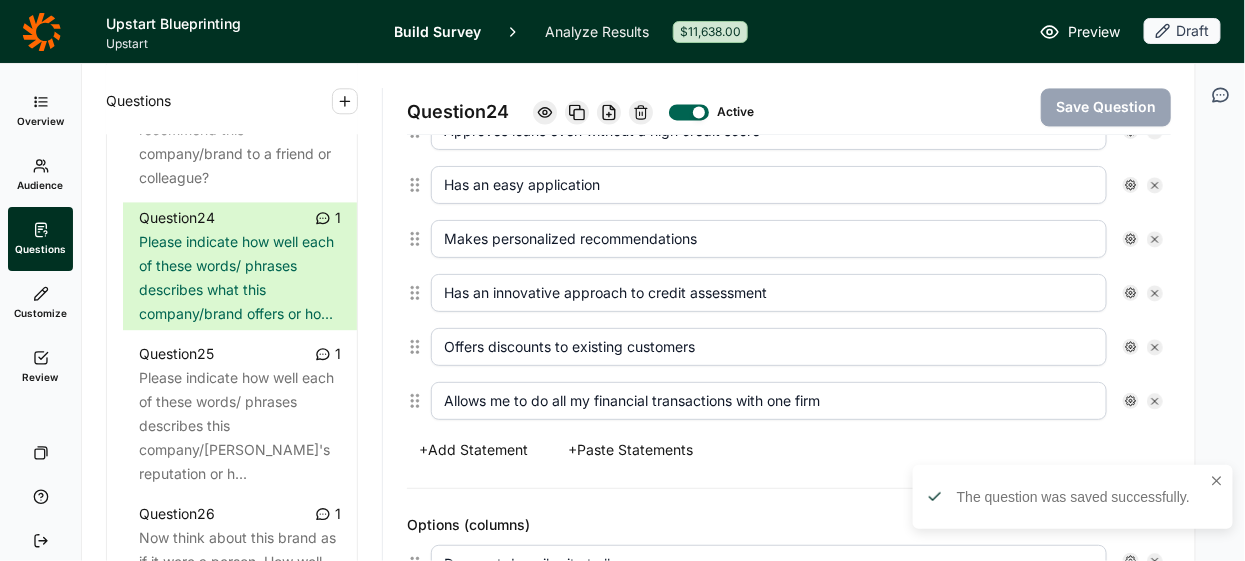click on "+  Add Statement" at bounding box center (473, 450) 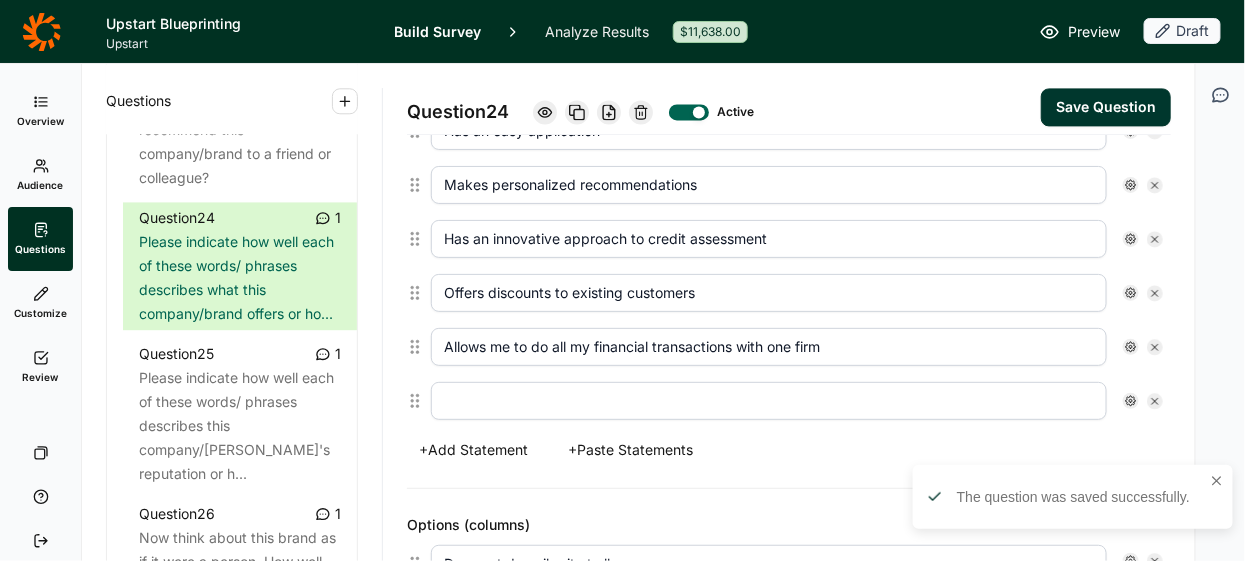 click at bounding box center (769, 401) 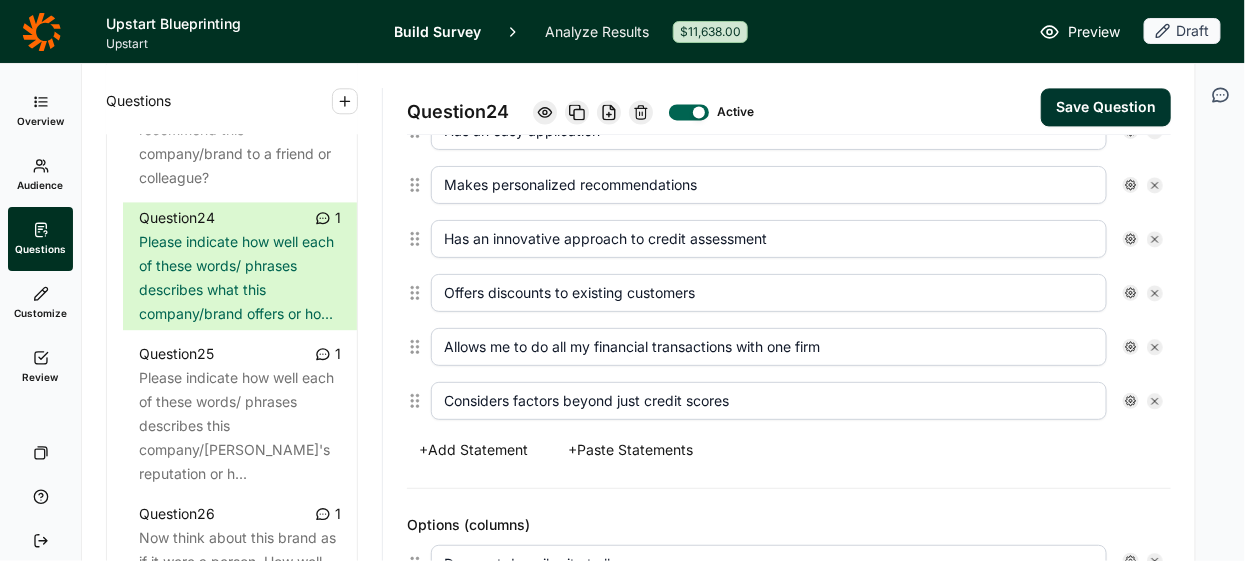 type on "Considers factors beyond just credit scores" 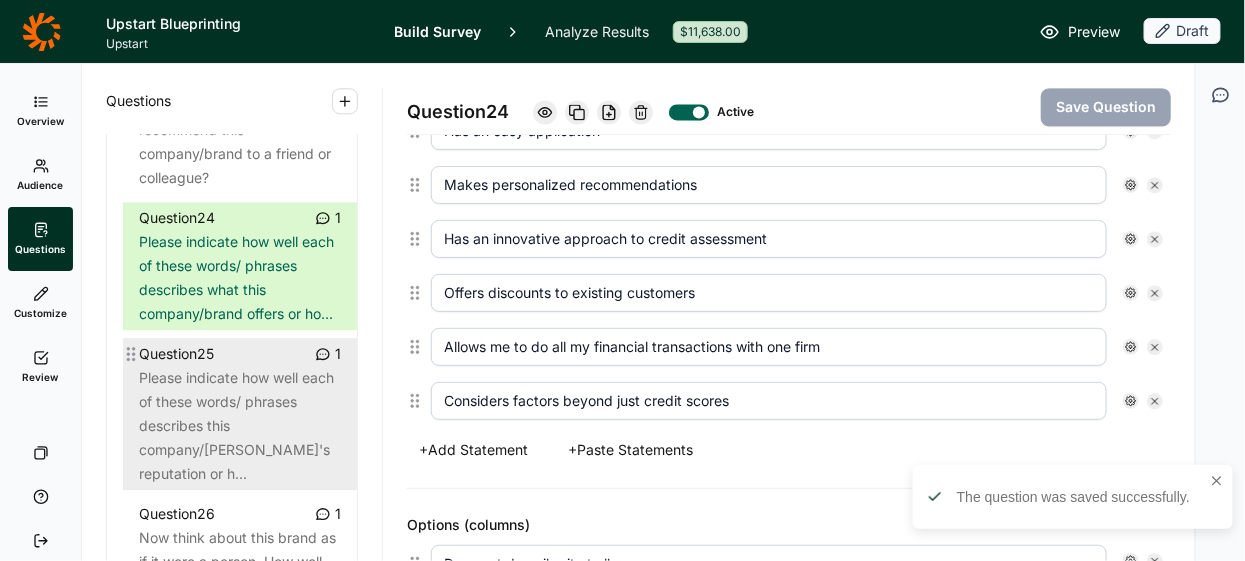click on "Please indicate how well each of these words/ phrases describes this company/[PERSON_NAME]'s reputation or h..." at bounding box center (240, 426) 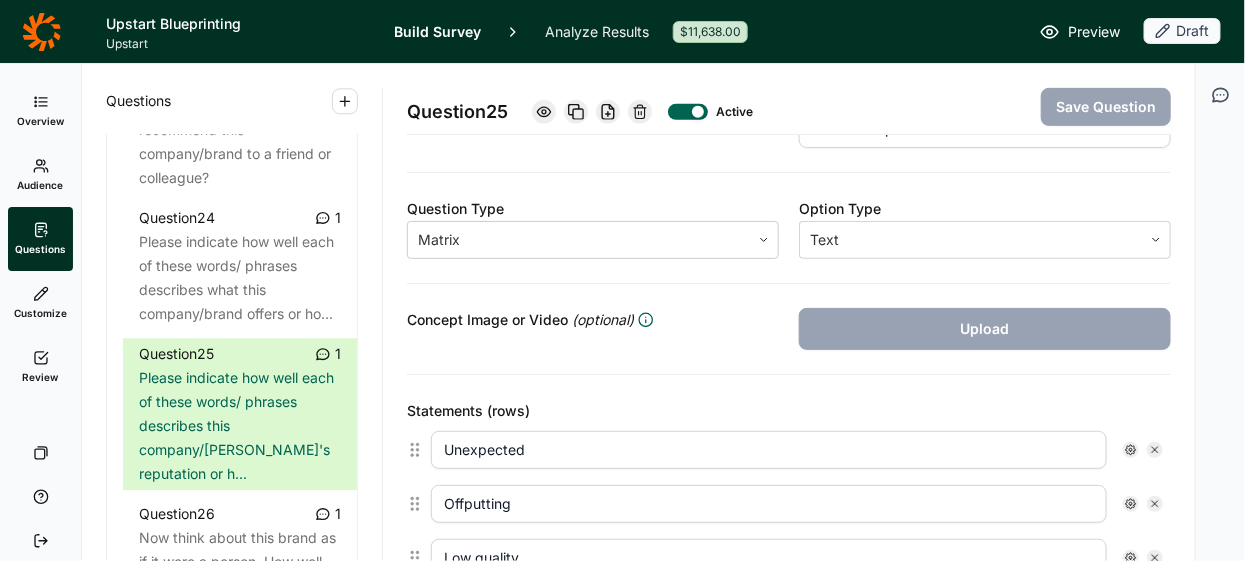 scroll, scrollTop: 294, scrollLeft: 0, axis: vertical 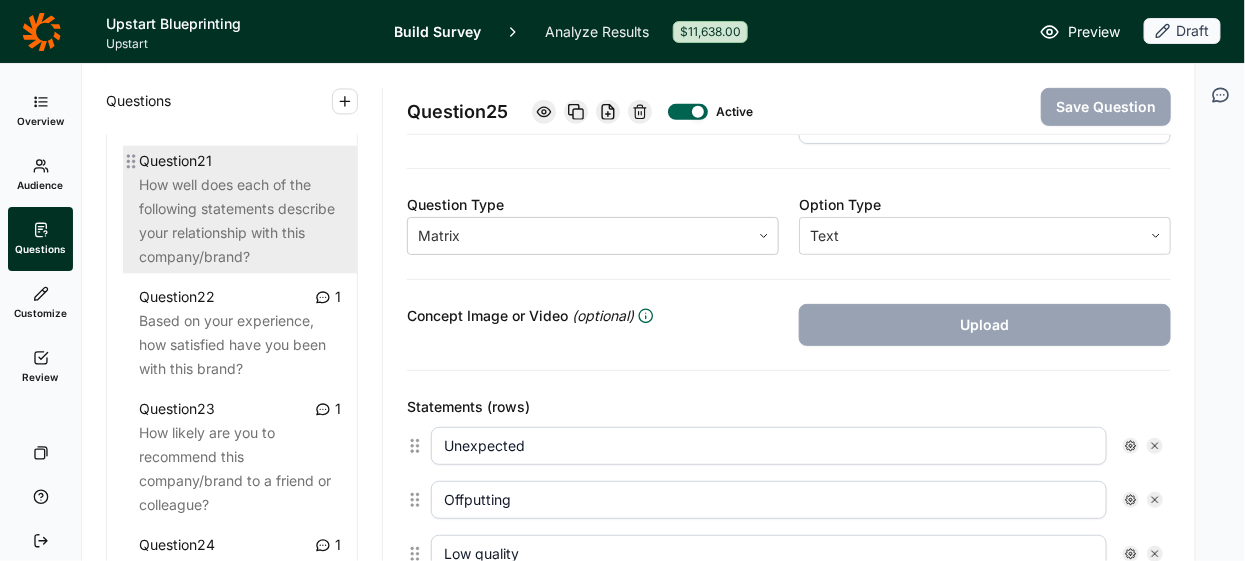 click on "How well does each of the following statements describe your relationship with this company/brand?" at bounding box center [240, 221] 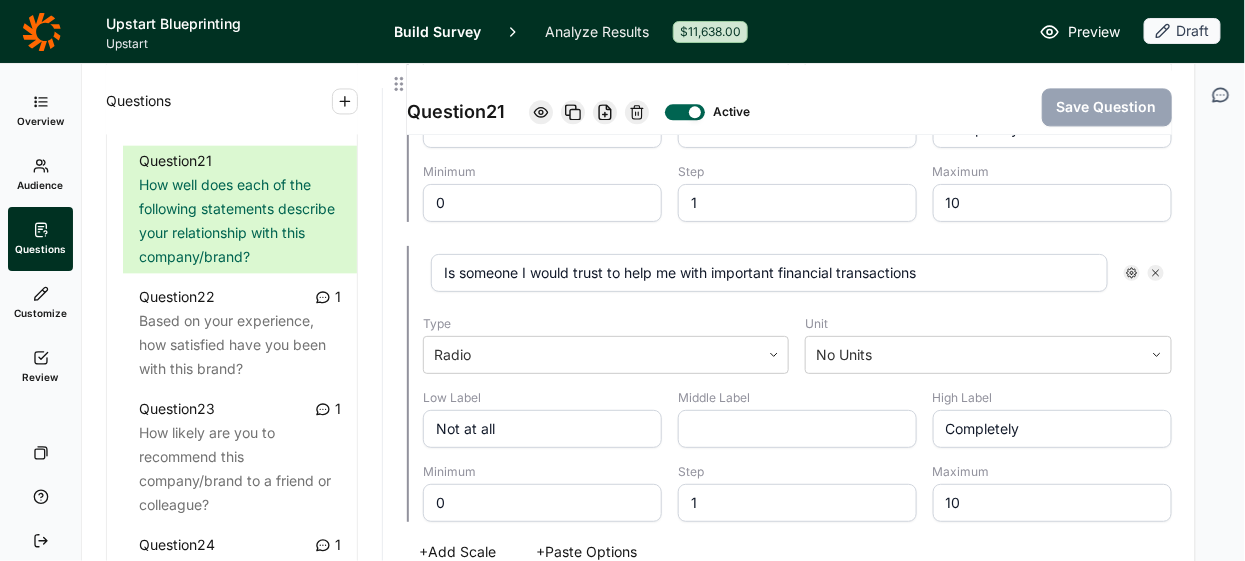scroll, scrollTop: 1368, scrollLeft: 0, axis: vertical 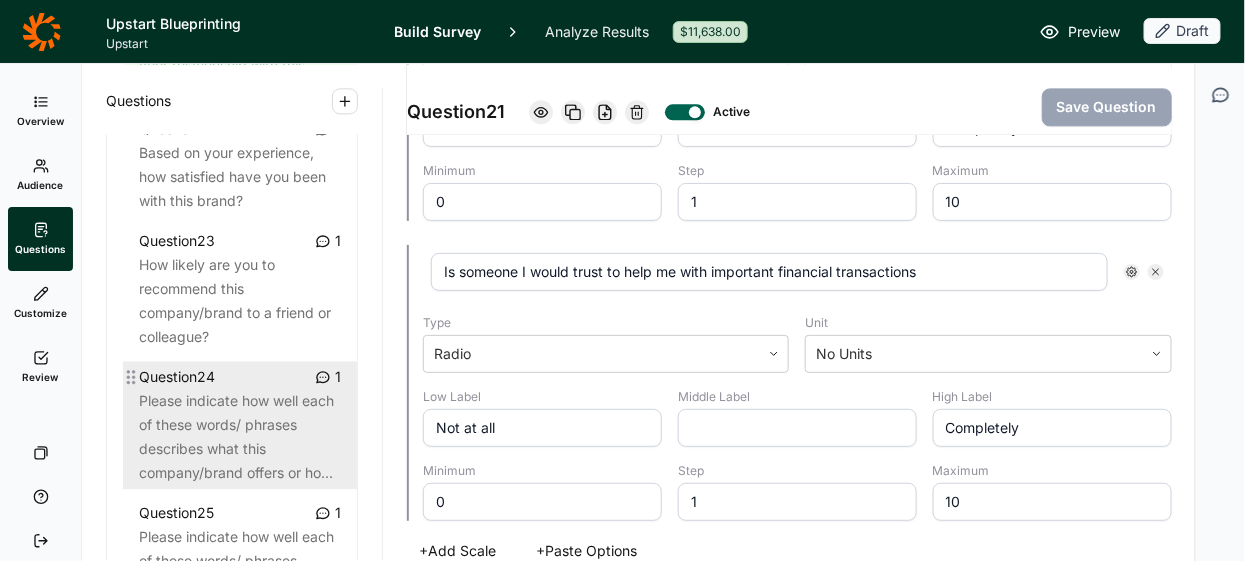 click on "Please indicate how well each of these words/ phrases describes what this company/brand offers or ho..." at bounding box center [240, 437] 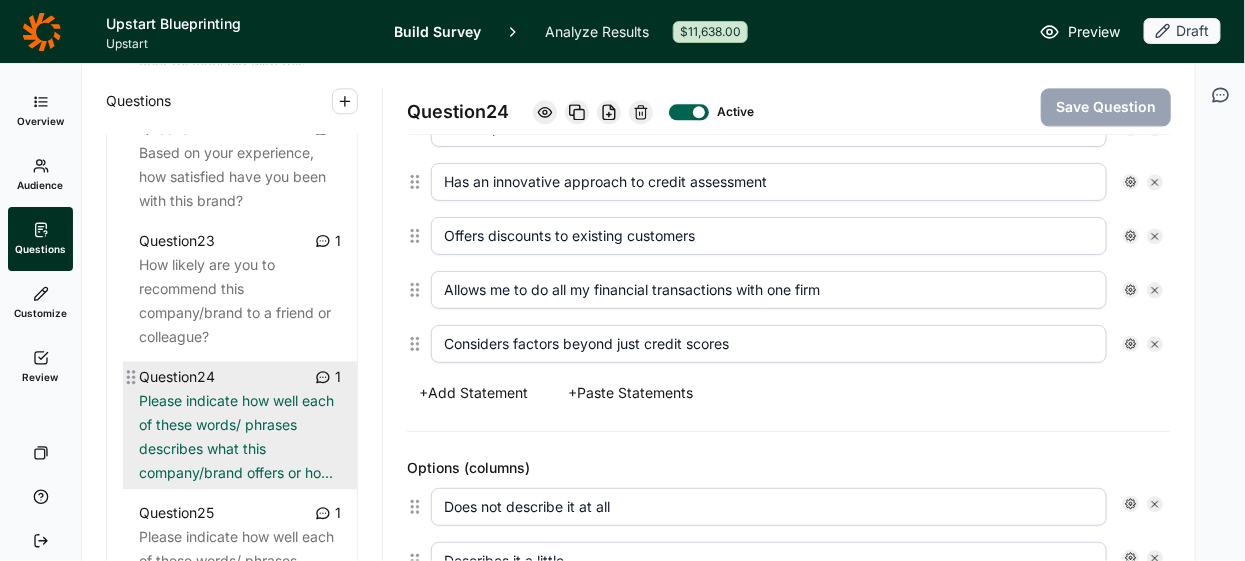 click on "Please indicate how well each of these words/ phrases describes what this company/brand offers or ho..." at bounding box center (240, 437) 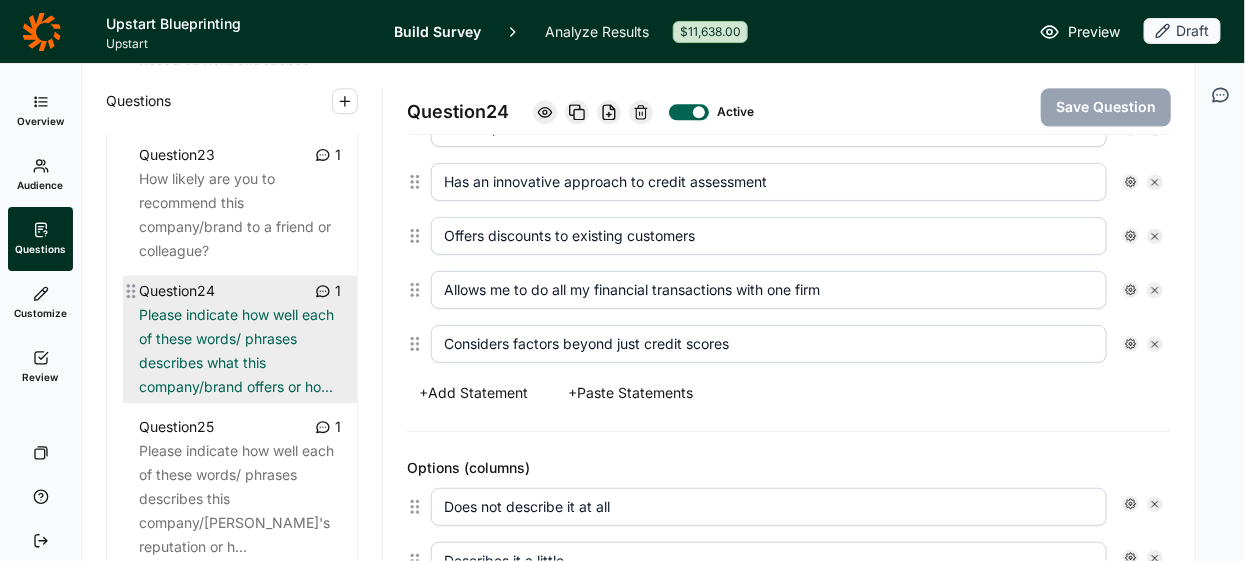 scroll, scrollTop: 3717, scrollLeft: 0, axis: vertical 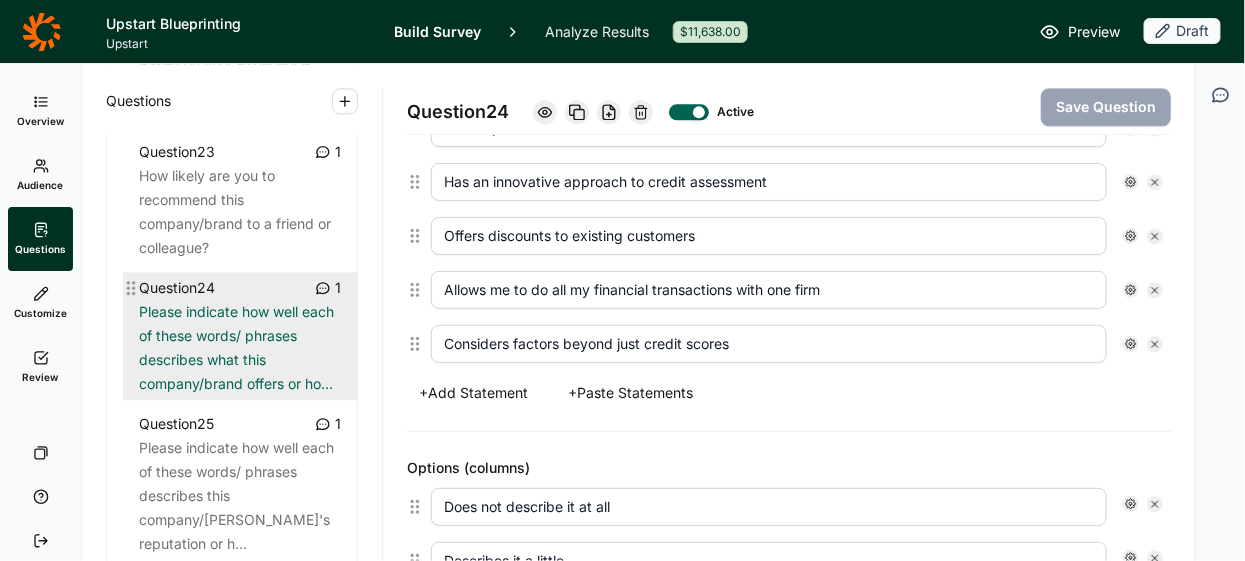 click on "Please indicate how well each of these words/ phrases describes what this company/brand offers or ho..." at bounding box center [240, 348] 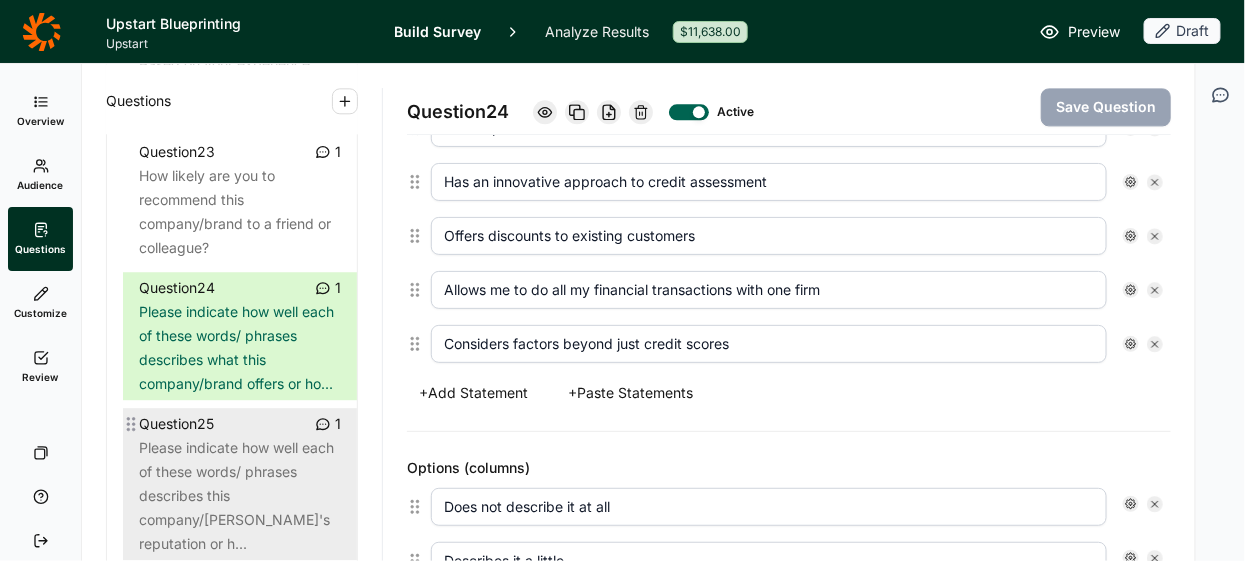 click on "Please indicate how well each of these words/ phrases describes this company/[PERSON_NAME]'s reputation or h..." at bounding box center [240, 496] 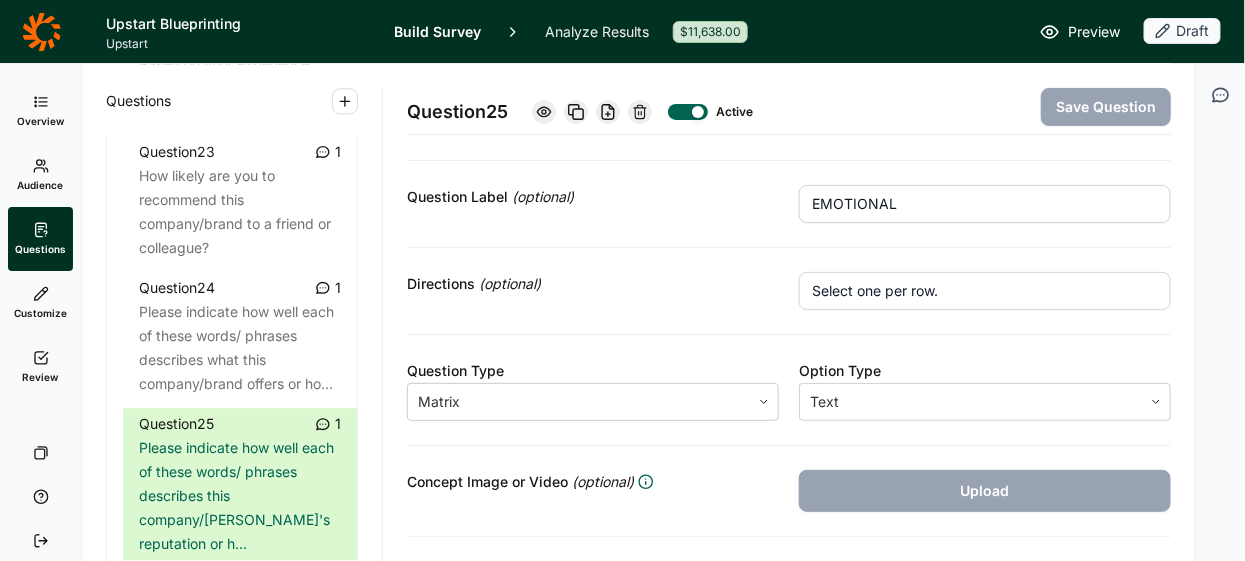scroll, scrollTop: 0, scrollLeft: 0, axis: both 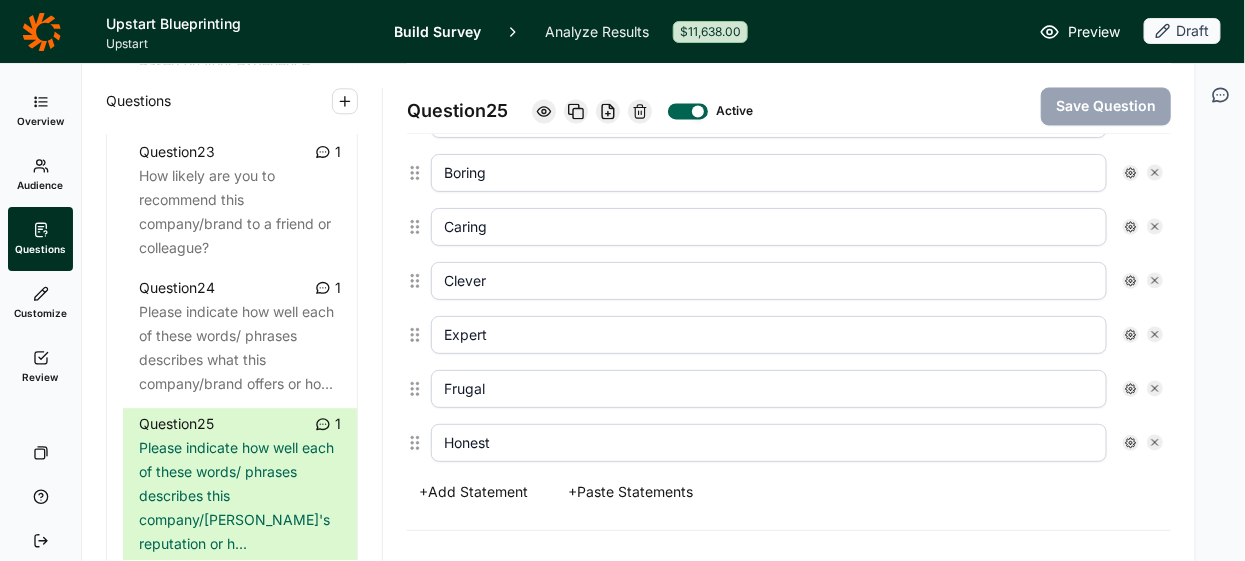 click on "+  Paste Statements" at bounding box center [630, 492] 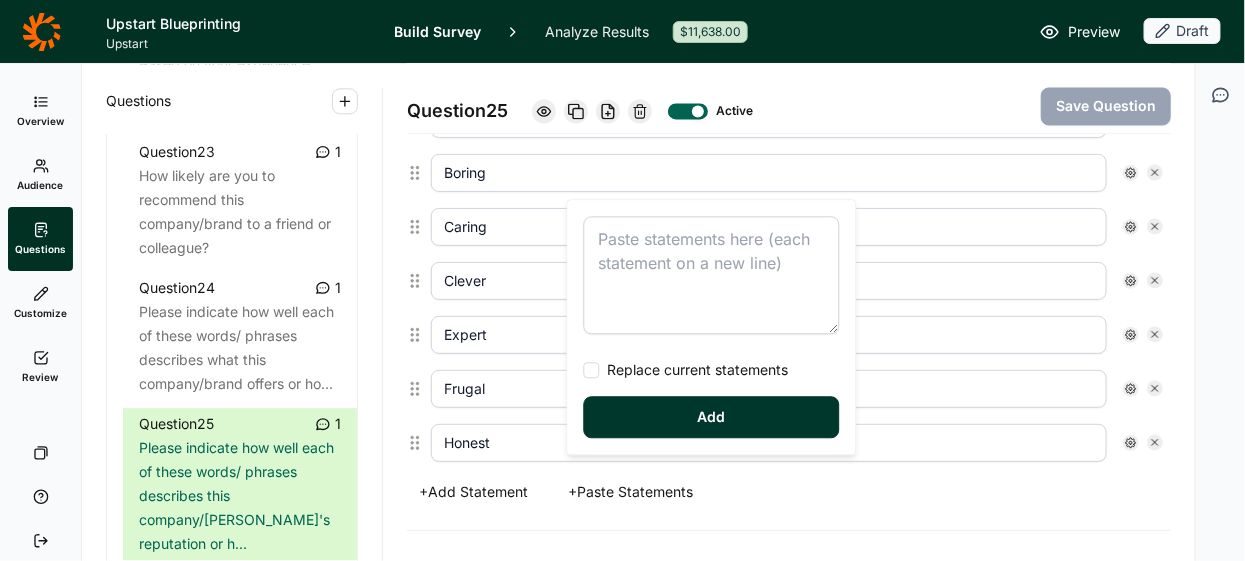 click at bounding box center (712, 275) 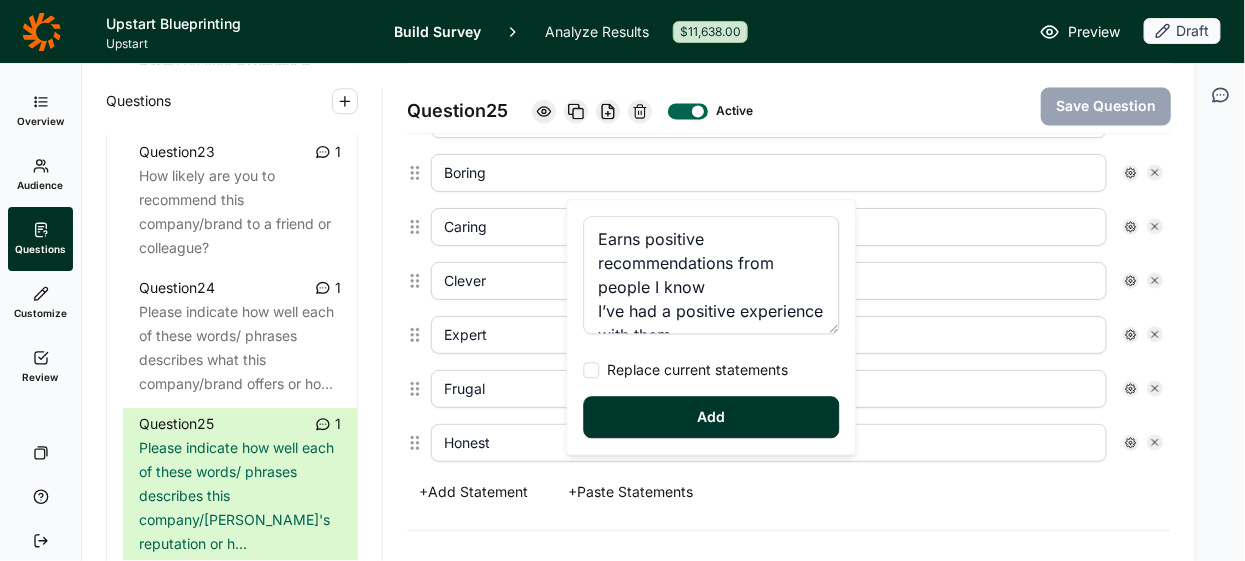 click at bounding box center (592, 370) 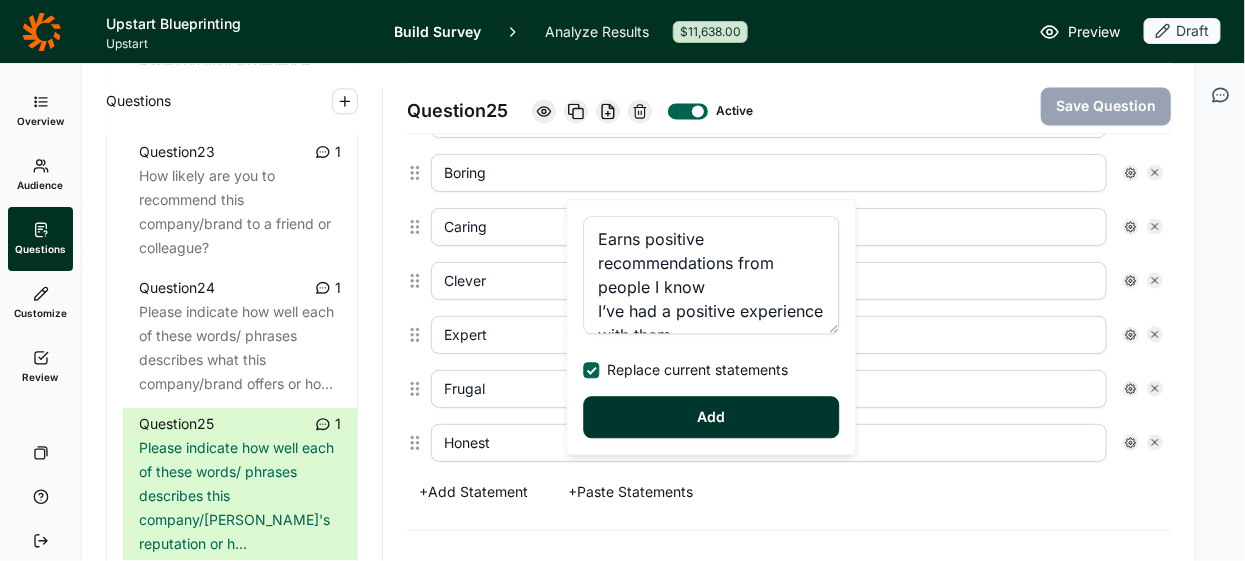 click on "Add" at bounding box center (712, 417) 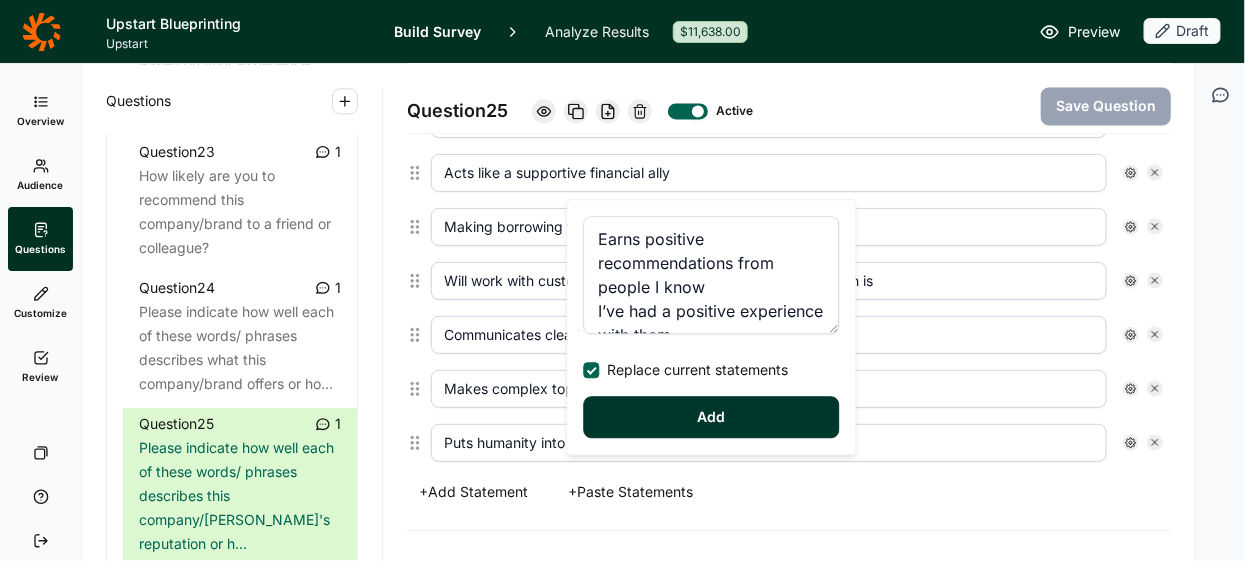 scroll, scrollTop: 1267, scrollLeft: 0, axis: vertical 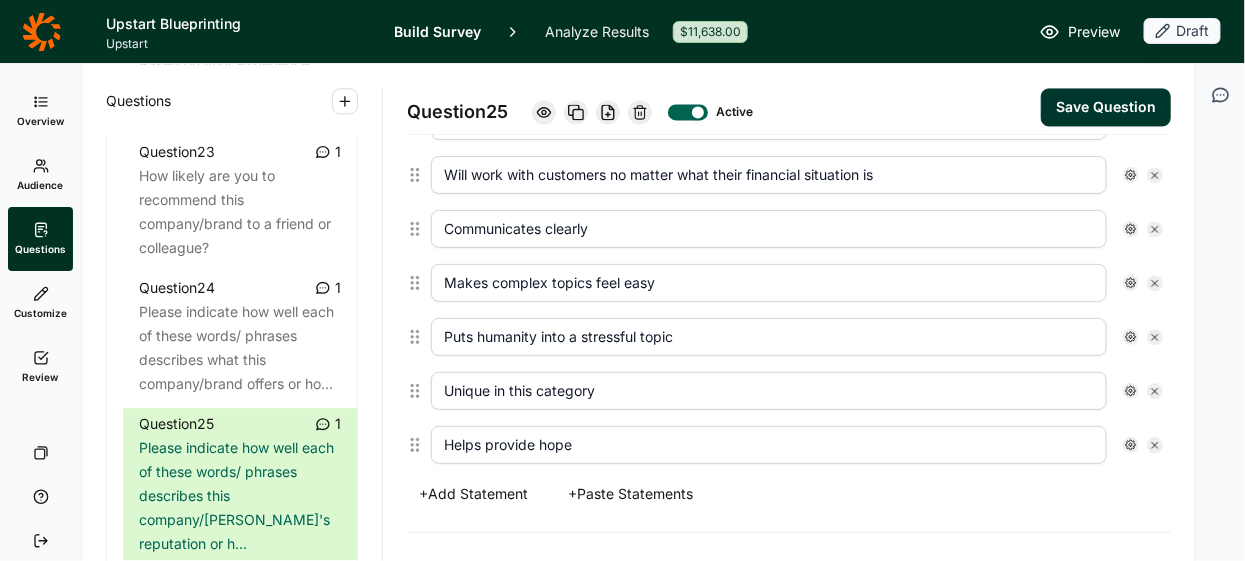 click on "Save Question" at bounding box center [1106, 107] 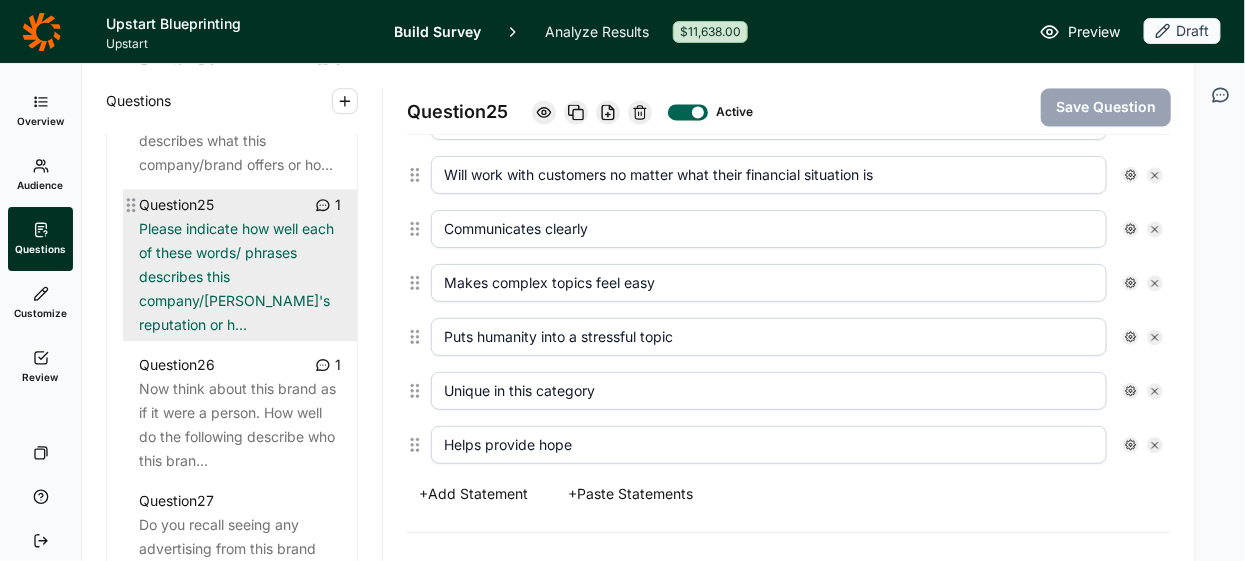 scroll, scrollTop: 3940, scrollLeft: 0, axis: vertical 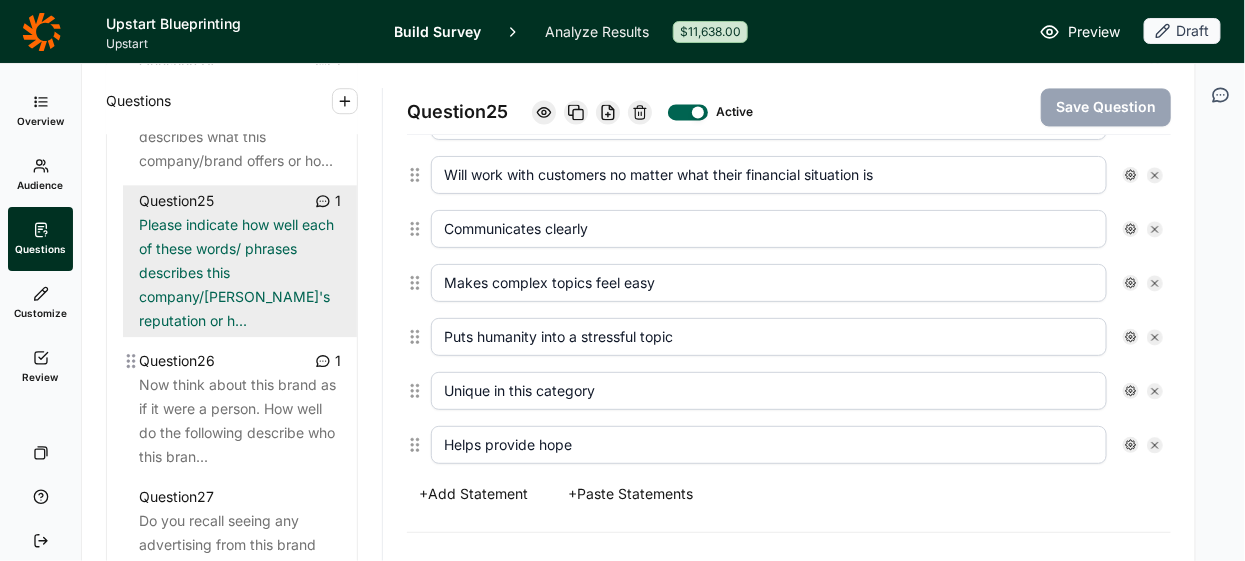 click on "Now think about this brand as if it were a person.  How well do the following describe who this bran..." at bounding box center (240, 421) 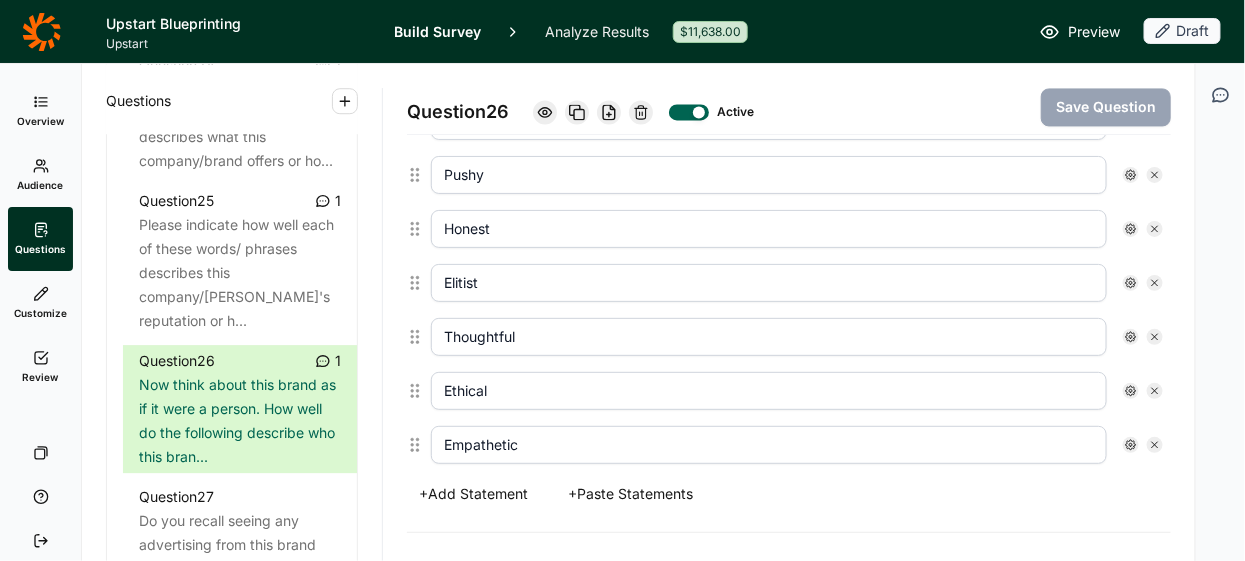 click on "+  Add Statement" at bounding box center (473, 494) 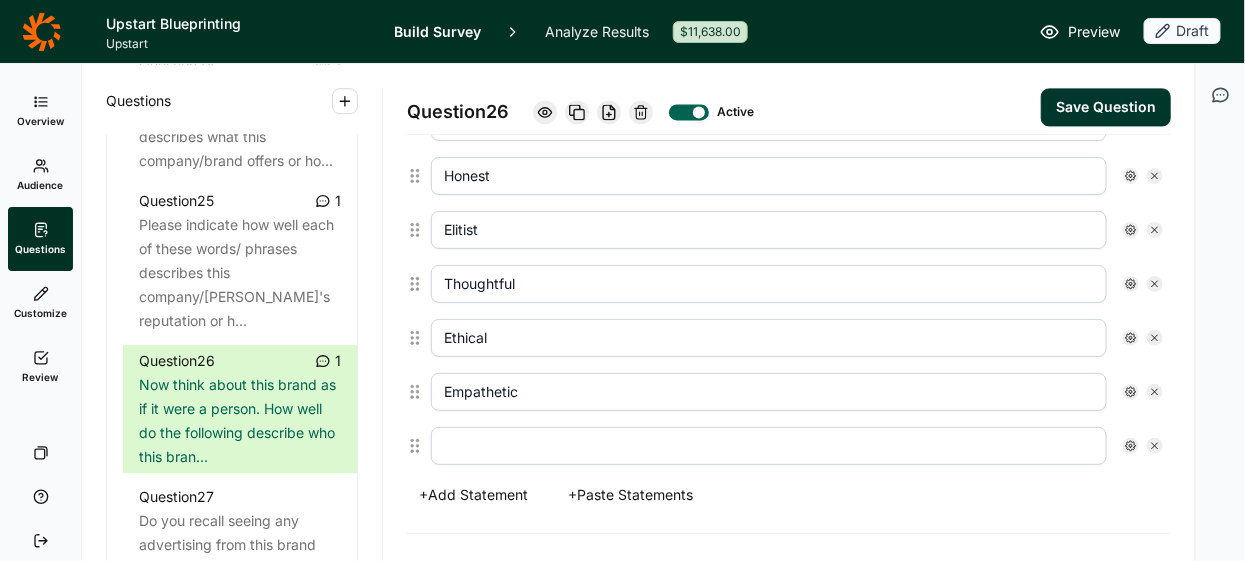 type 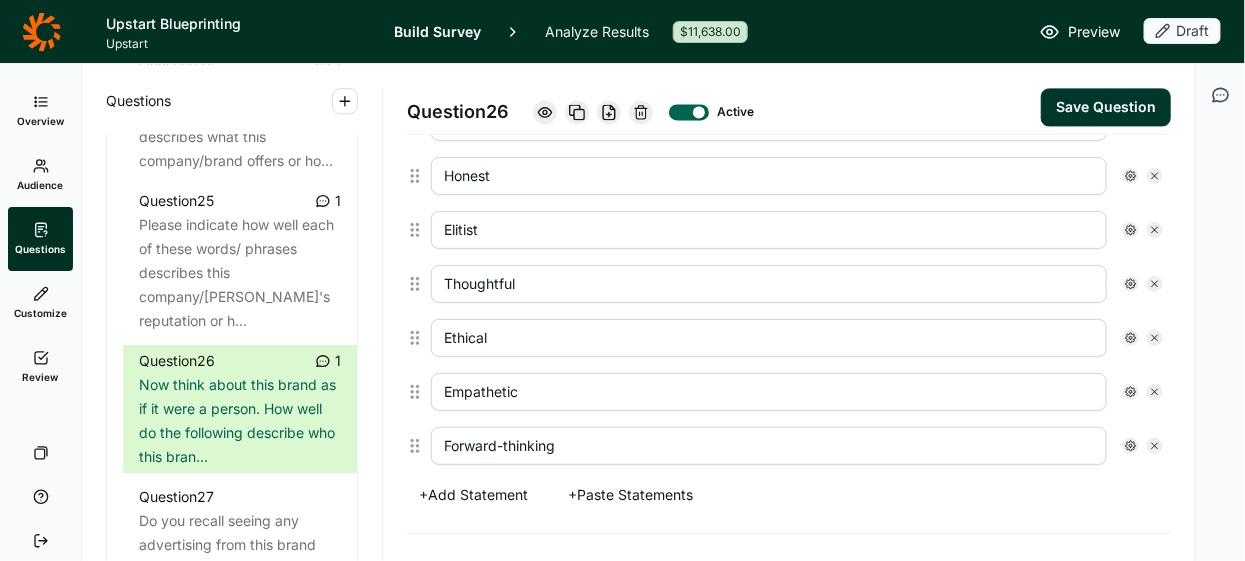 type on "Forward-thinking" 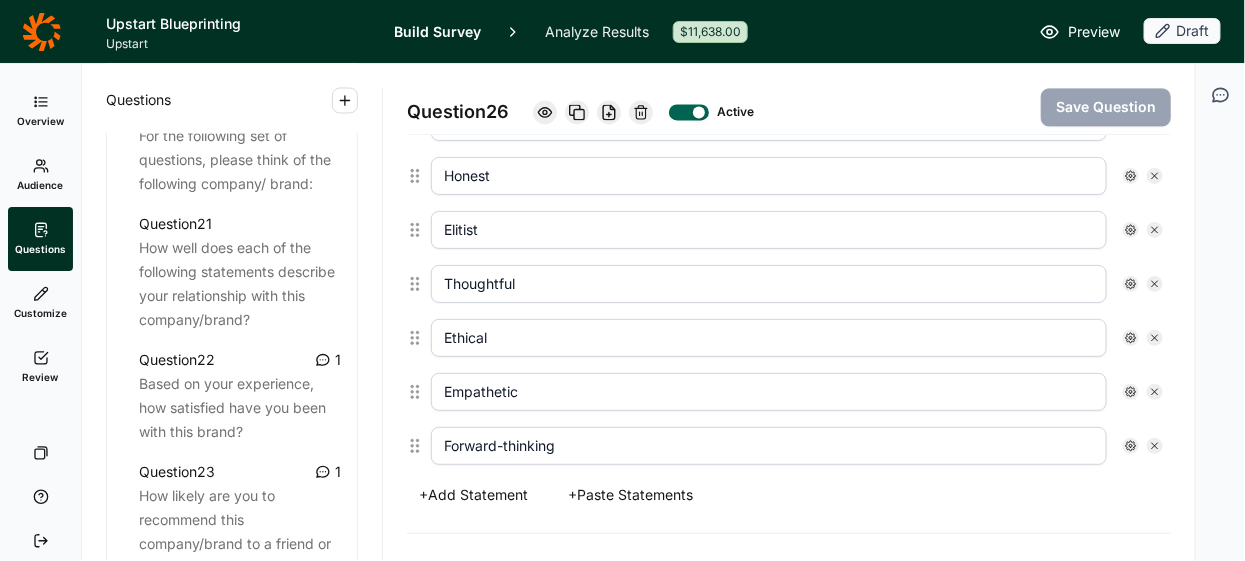 scroll, scrollTop: 3388, scrollLeft: 0, axis: vertical 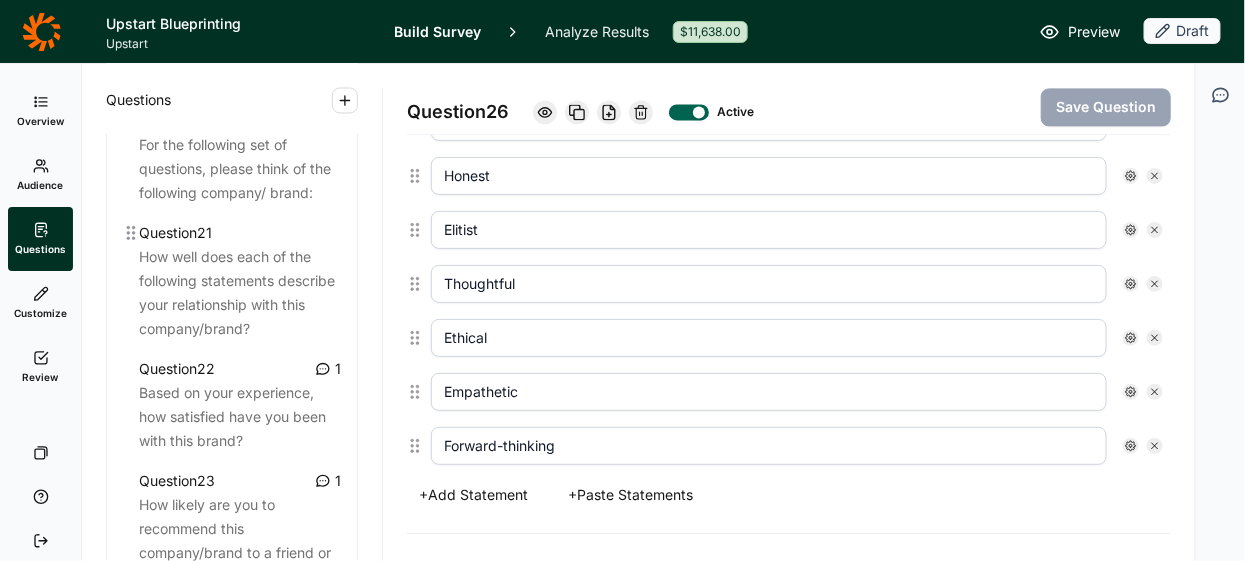 click on "How well does each of the following statements describe your relationship with this company/brand?" at bounding box center (240, 293) 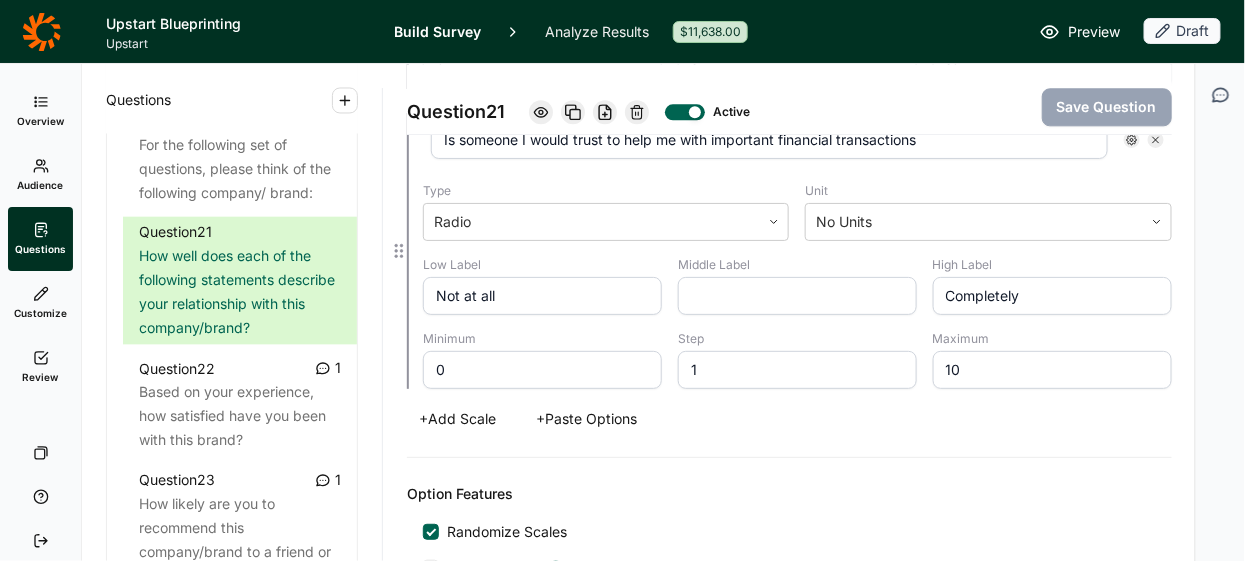 scroll, scrollTop: 1545, scrollLeft: 0, axis: vertical 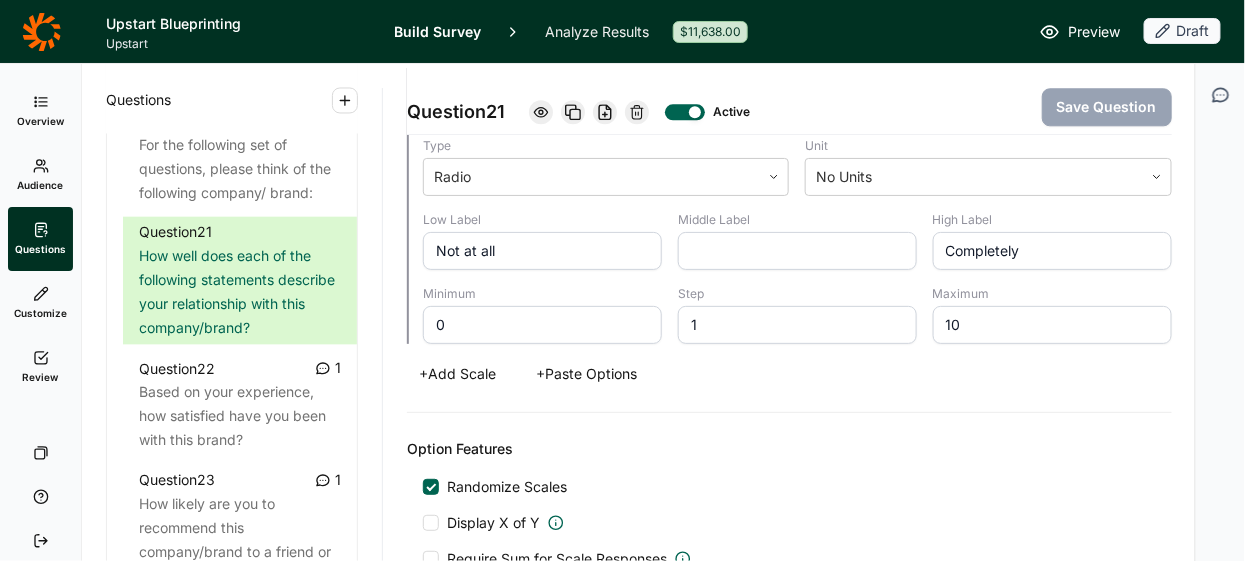 click on "+  Add Scale" at bounding box center (457, 374) 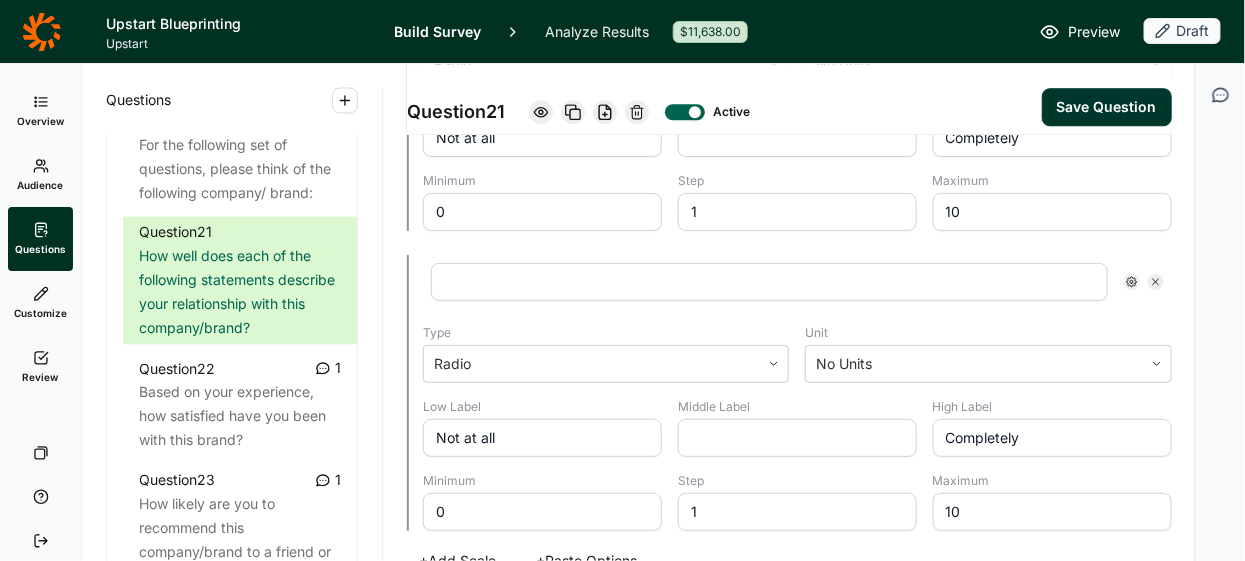 scroll, scrollTop: 1648, scrollLeft: 0, axis: vertical 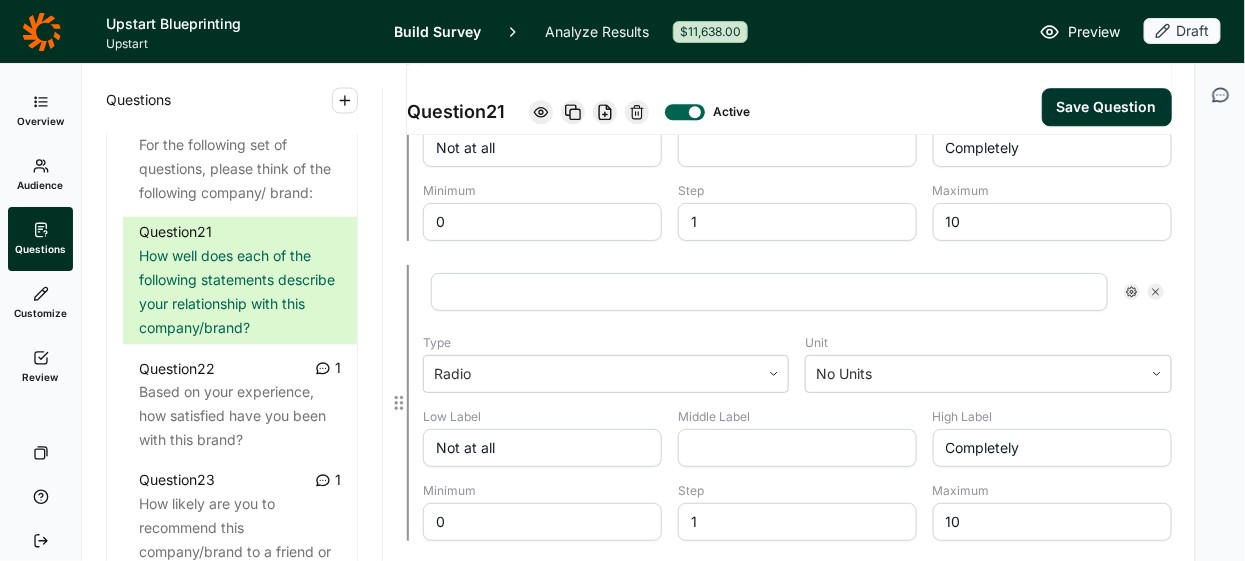 click at bounding box center [769, 292] 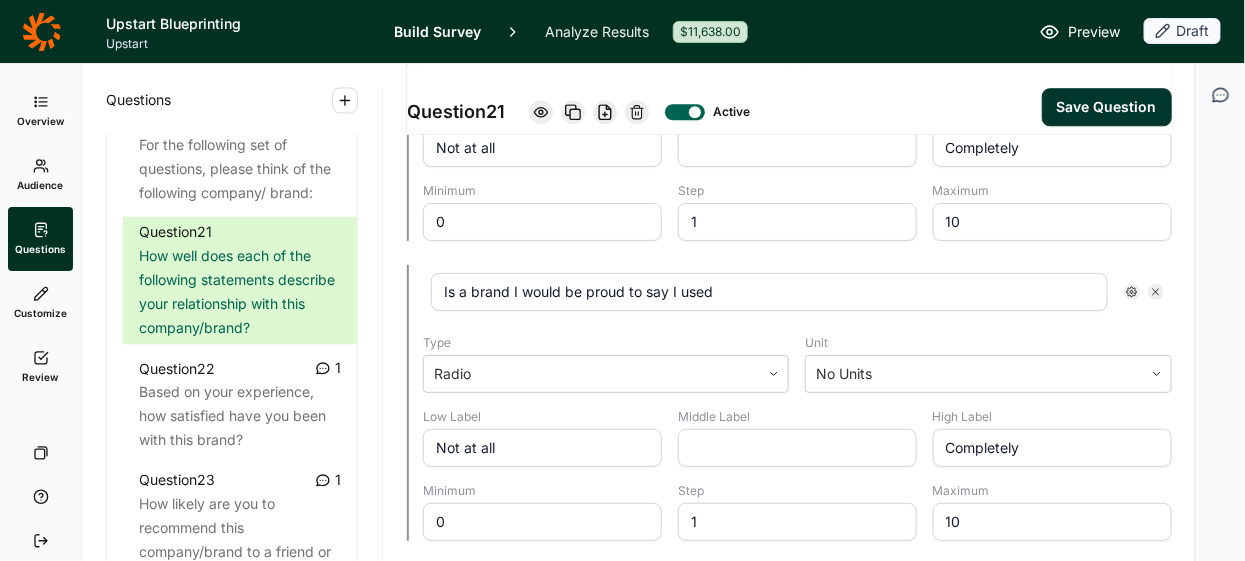 type on "Is a brand I would be proud to say I used" 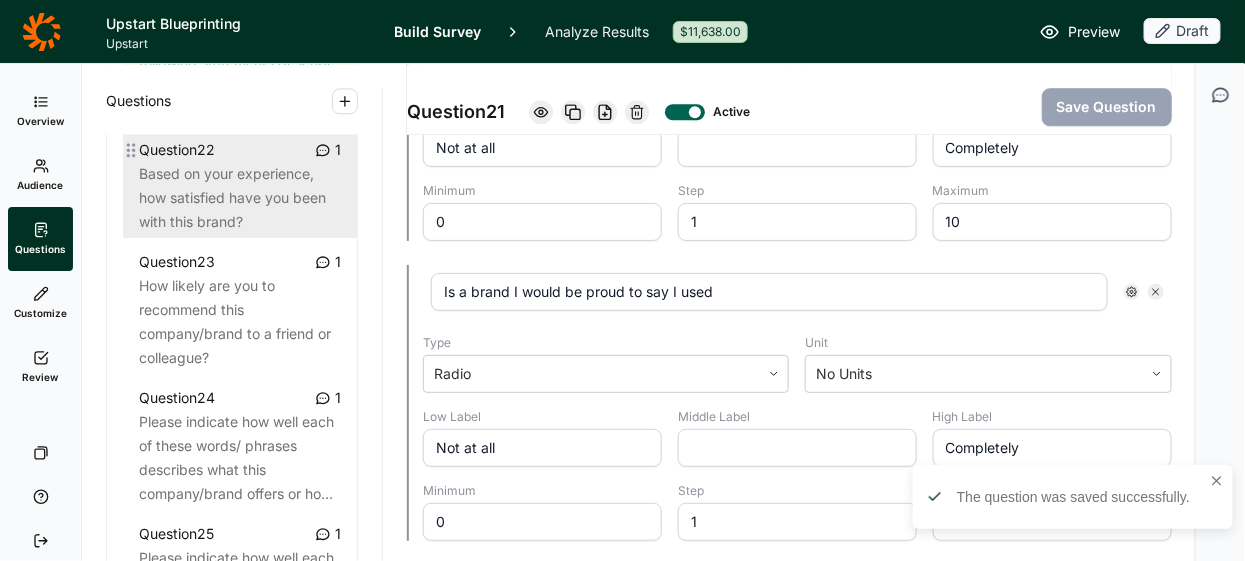 scroll, scrollTop: 3626, scrollLeft: 0, axis: vertical 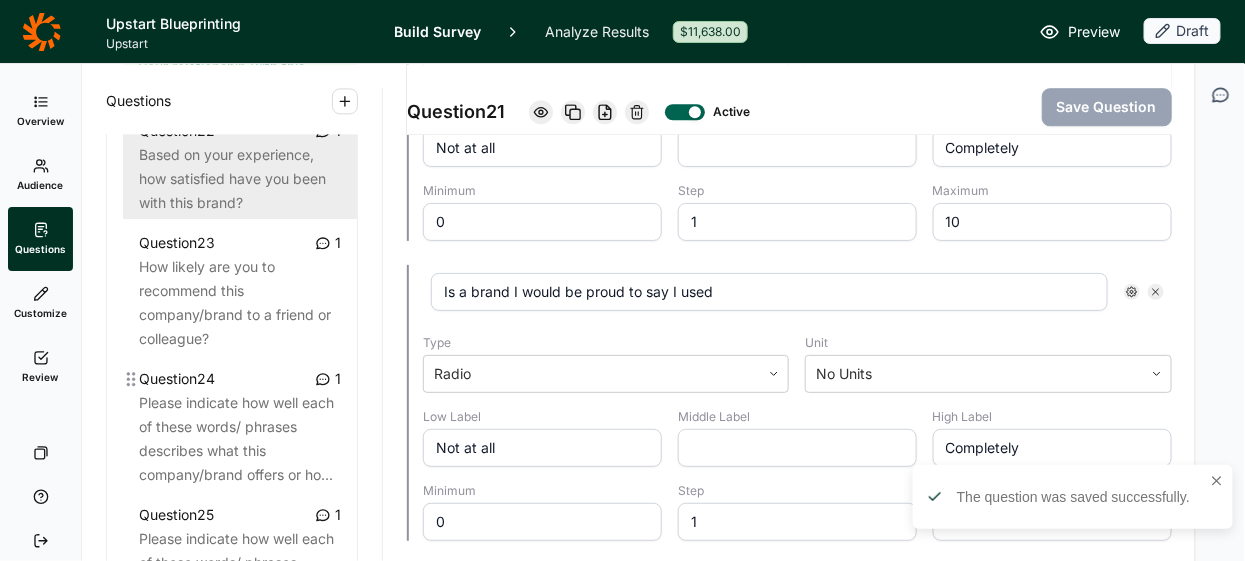 click on "Please indicate how well each of these words/ phrases describes what this company/brand offers or ho..." at bounding box center [240, 439] 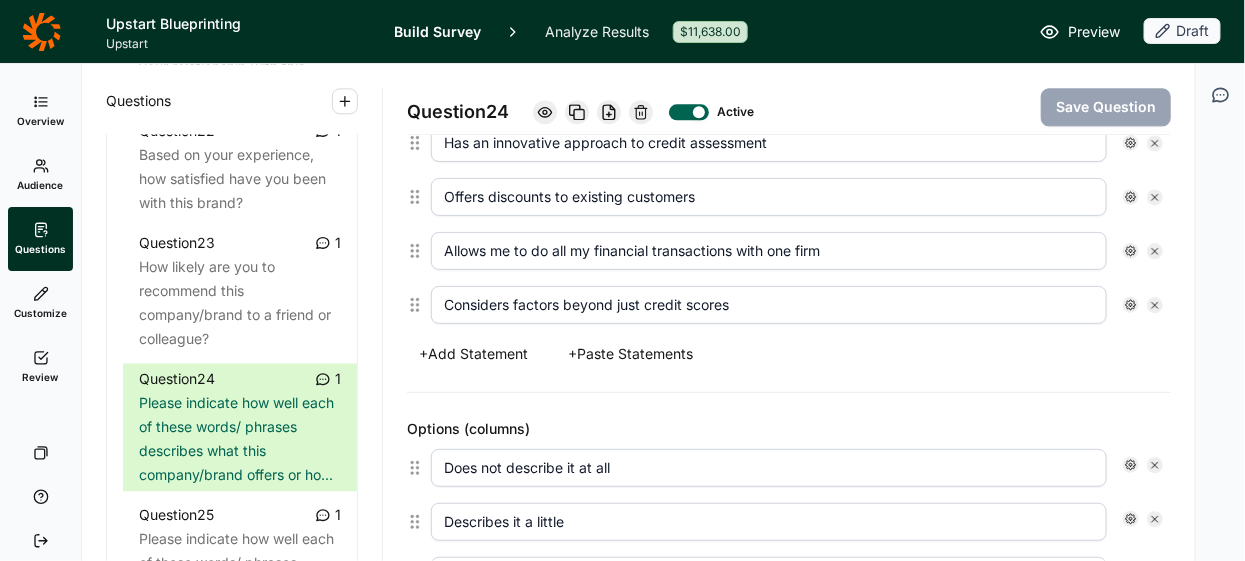 scroll, scrollTop: 1390, scrollLeft: 0, axis: vertical 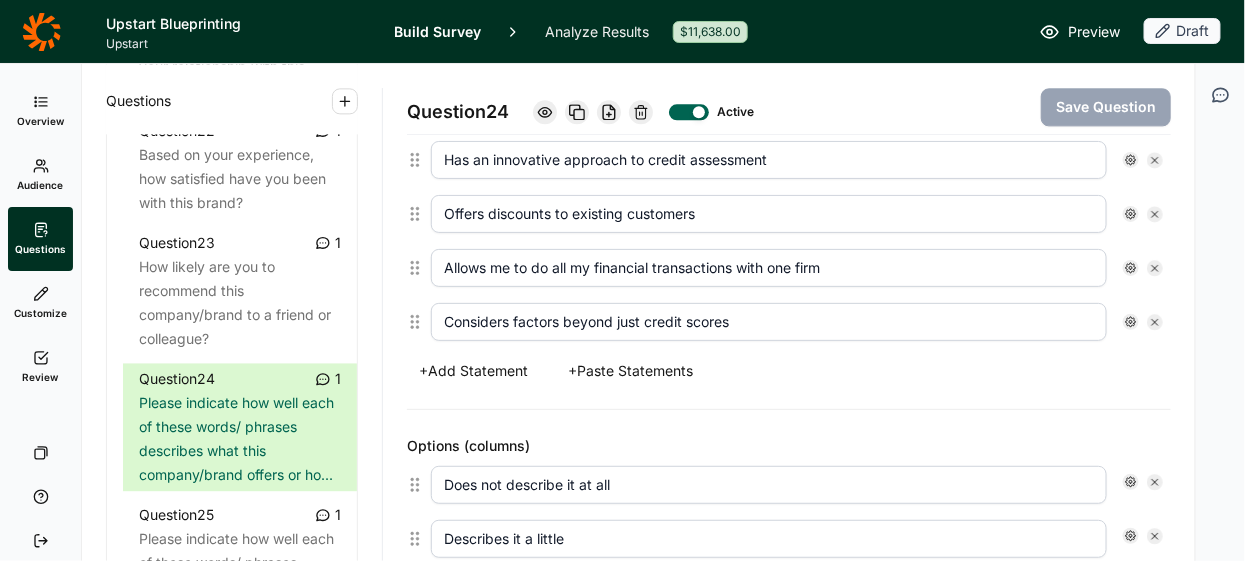 click on "+  Add Statement" at bounding box center (473, 371) 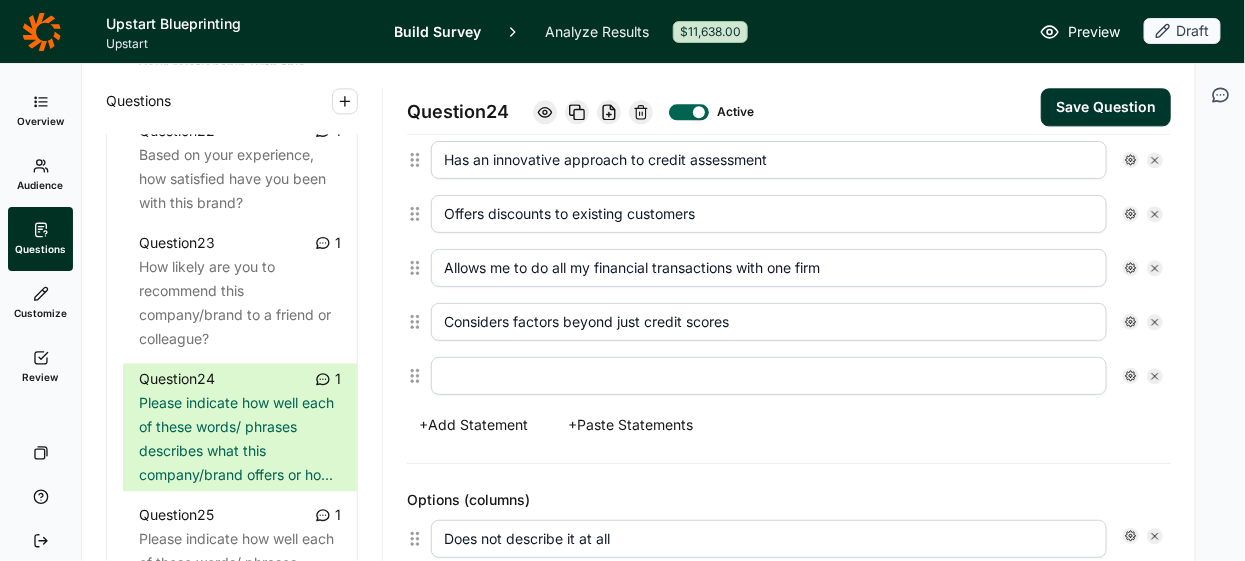 scroll, scrollTop: 1443, scrollLeft: 0, axis: vertical 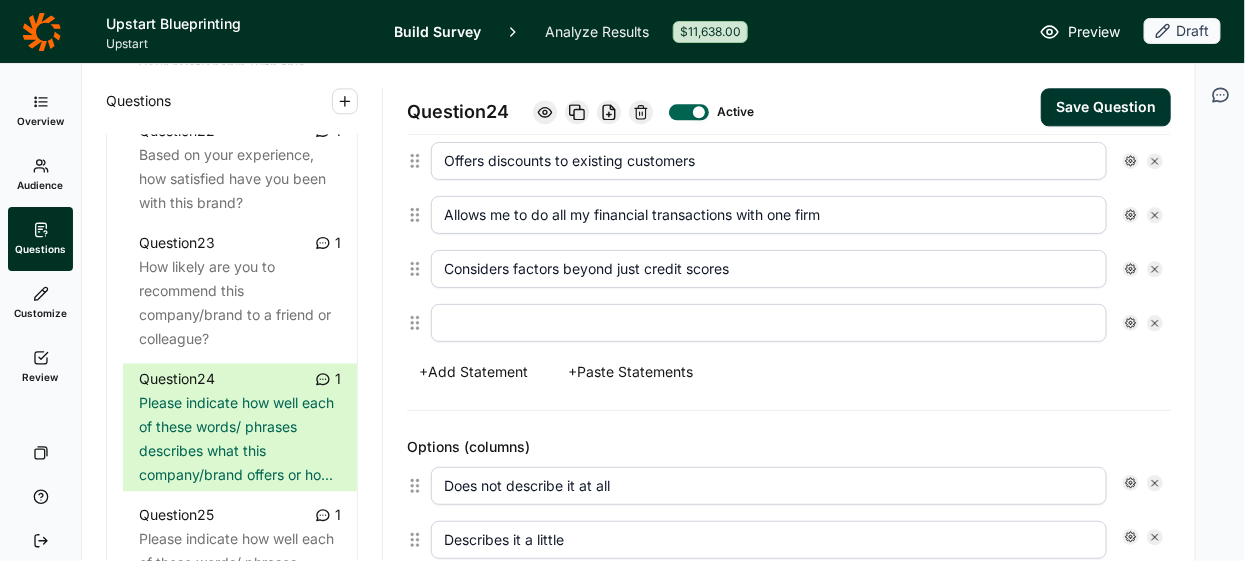 click at bounding box center [769, 323] 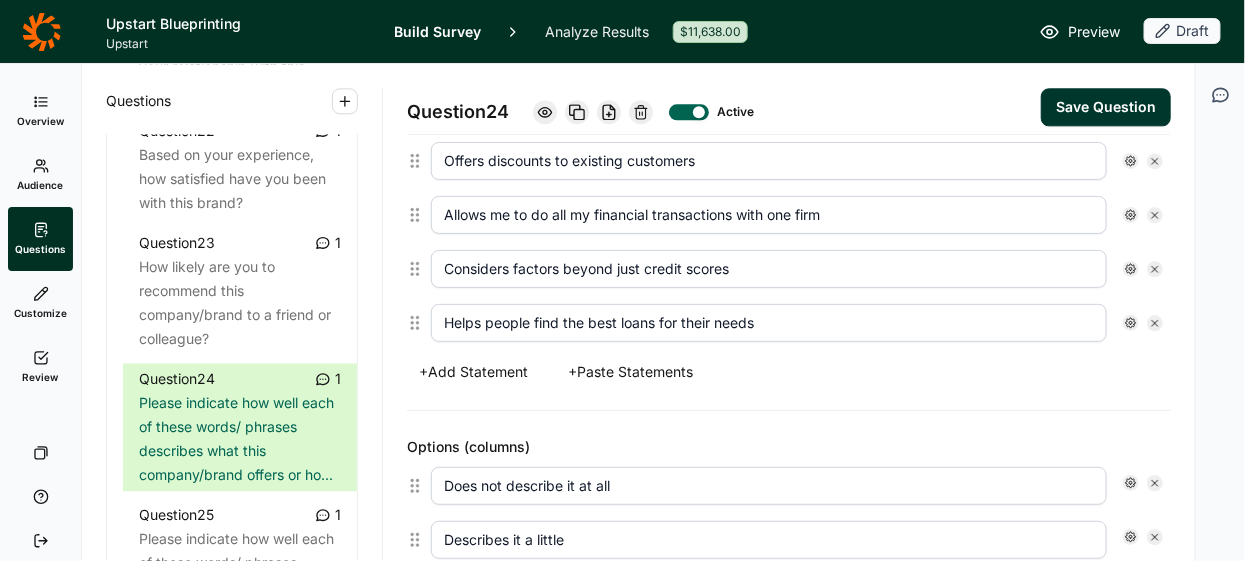 type on "Helps people find the best loans for their needs" 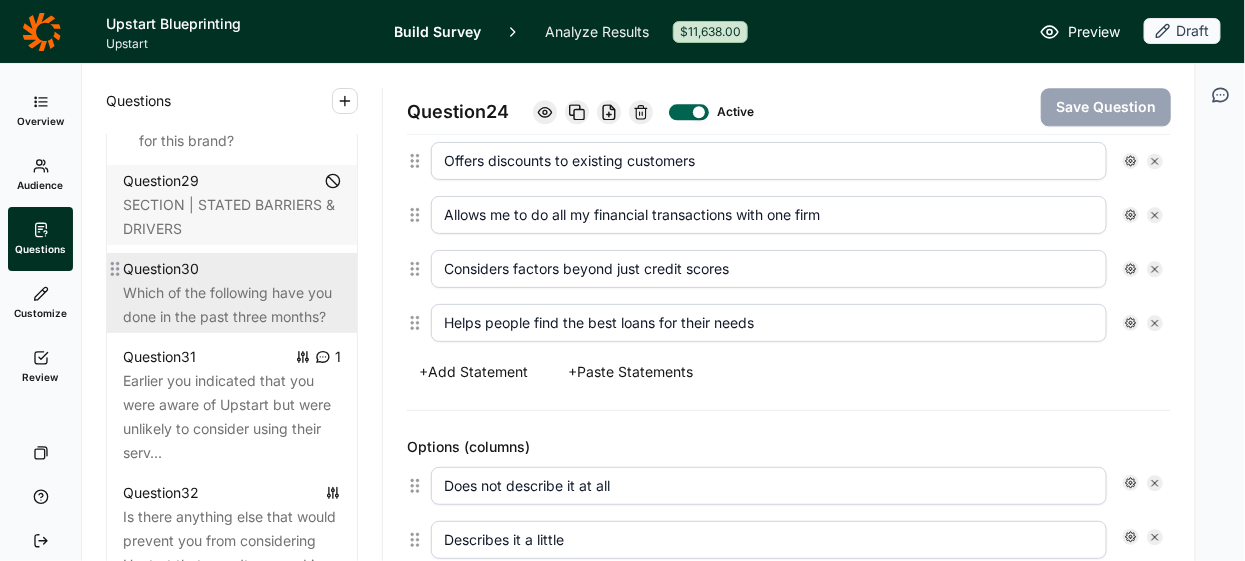scroll, scrollTop: 4468, scrollLeft: 0, axis: vertical 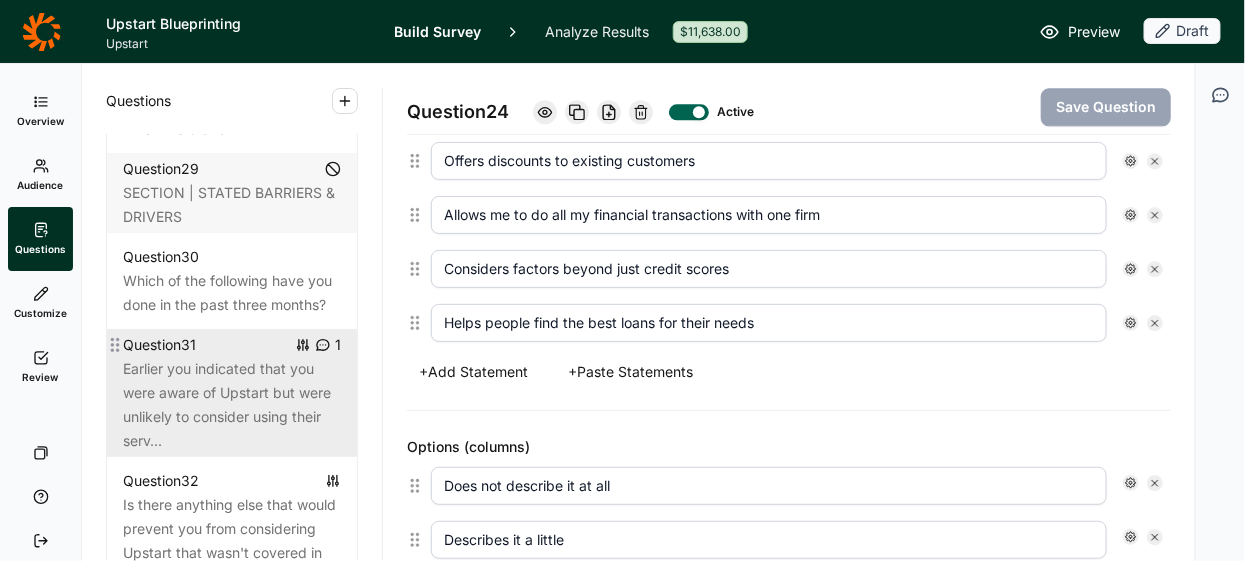 click on "Earlier you indicated that you were aware of Upstart  but were unlikely to consider using their serv..." at bounding box center (232, 405) 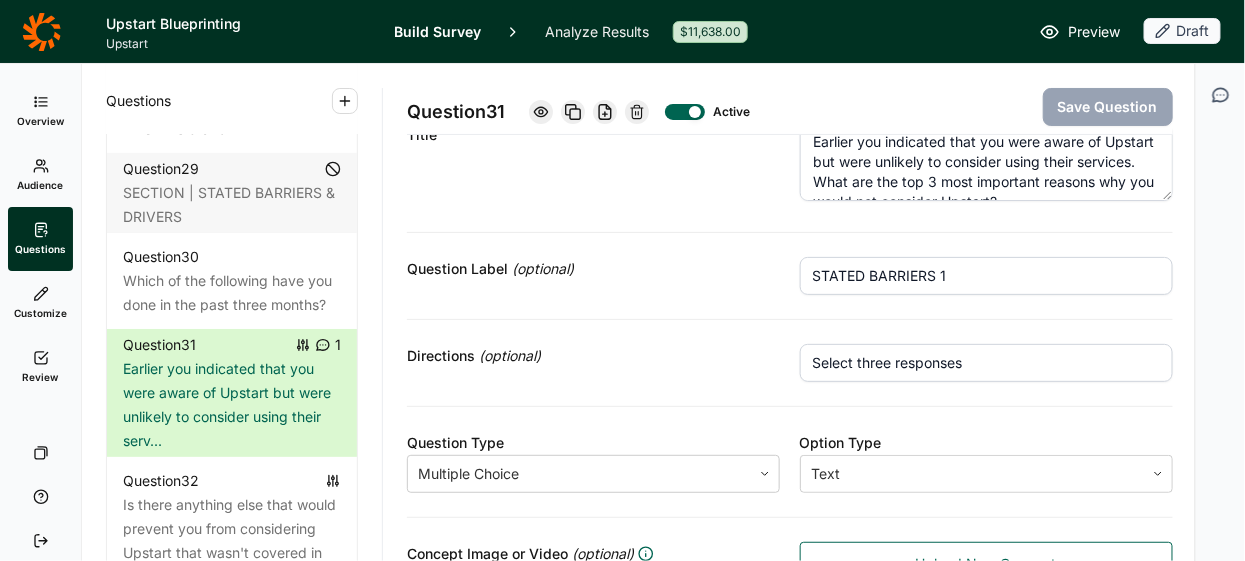scroll, scrollTop: 0, scrollLeft: 0, axis: both 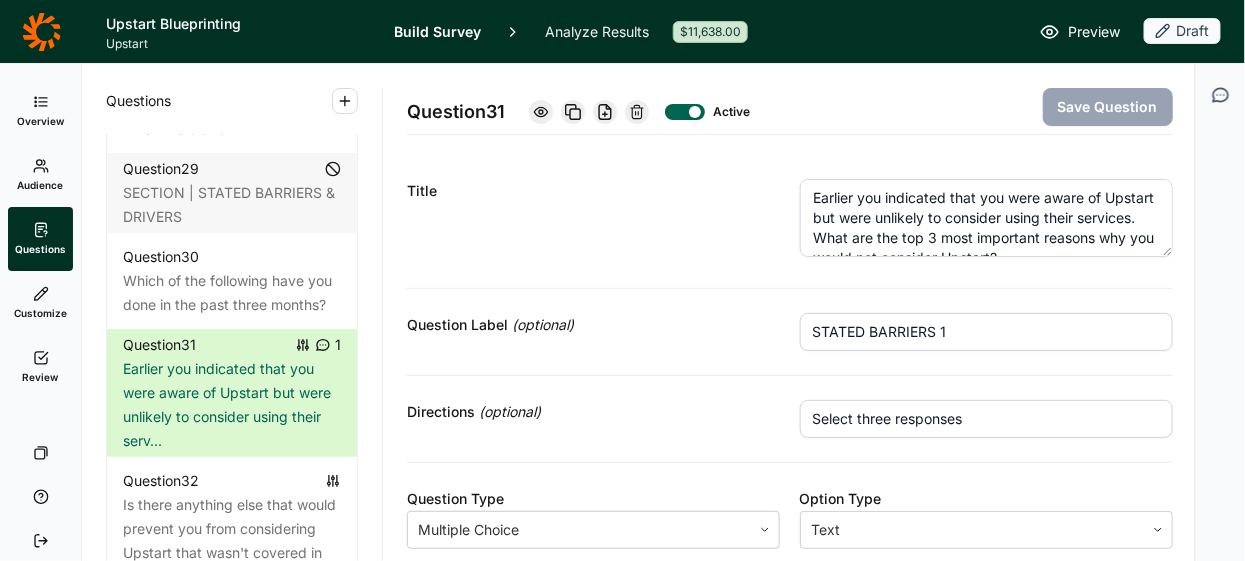 click on "Earlier you indicated that you were aware of Upstart  but were unlikely to consider using their services.  What are the top 3 most important reasons why you would not consider Upstart?" at bounding box center (986, 218) 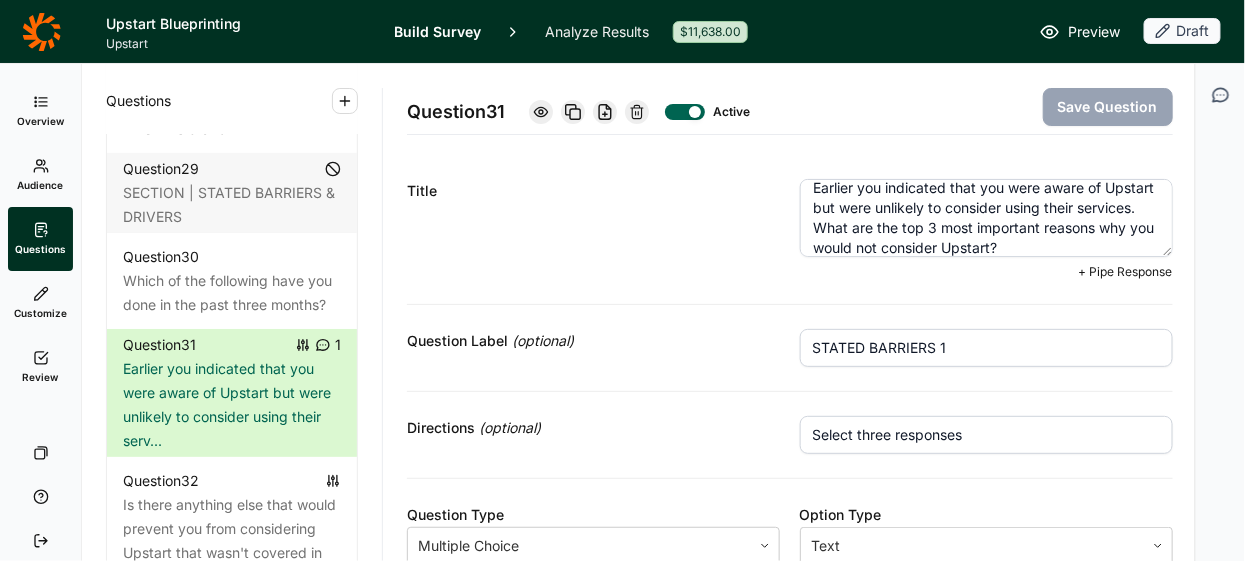 scroll, scrollTop: 20, scrollLeft: 0, axis: vertical 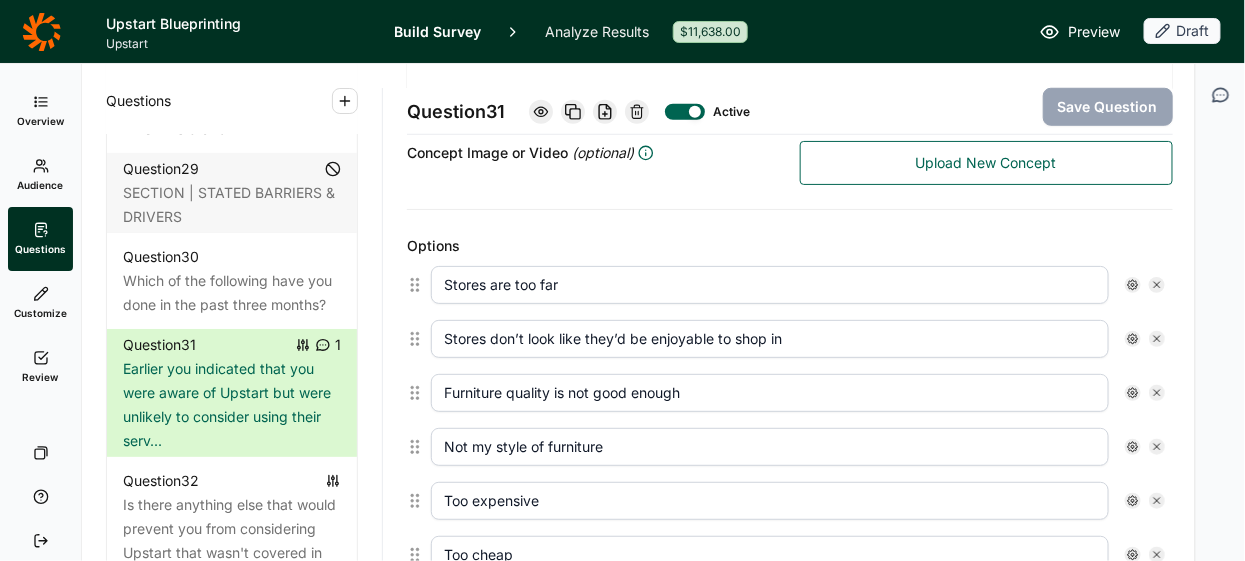 click 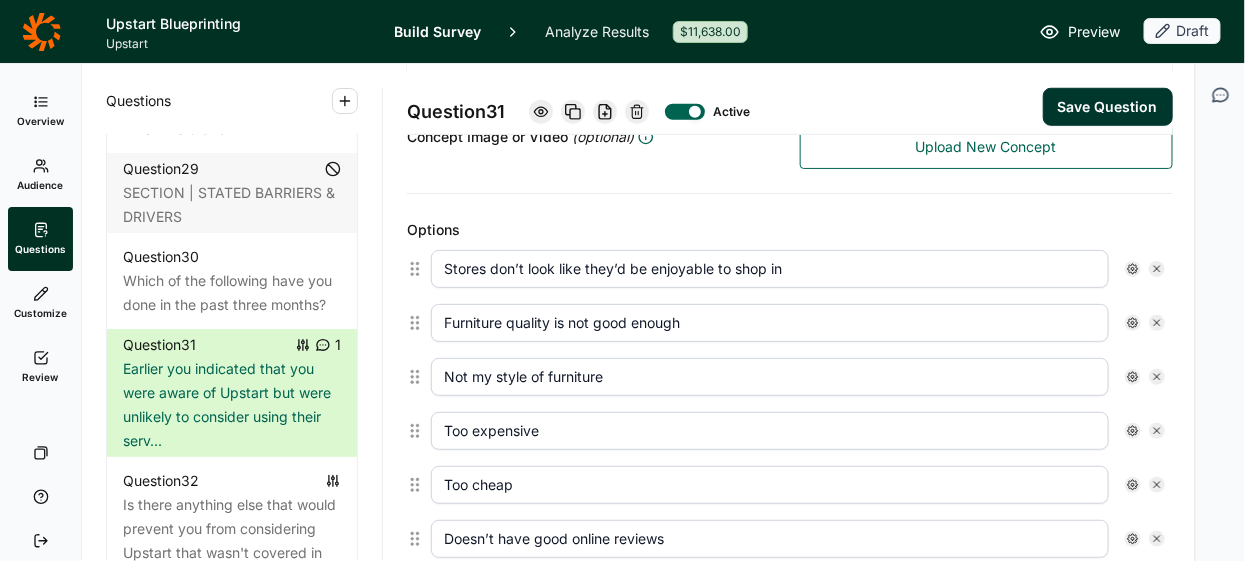 scroll, scrollTop: 457, scrollLeft: 0, axis: vertical 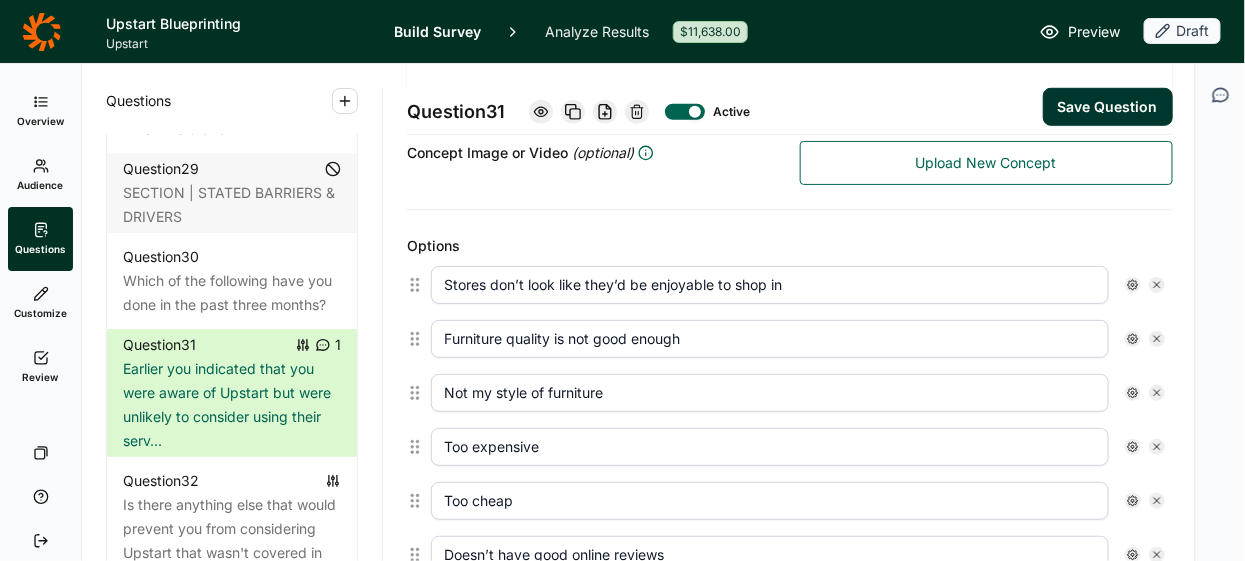 click 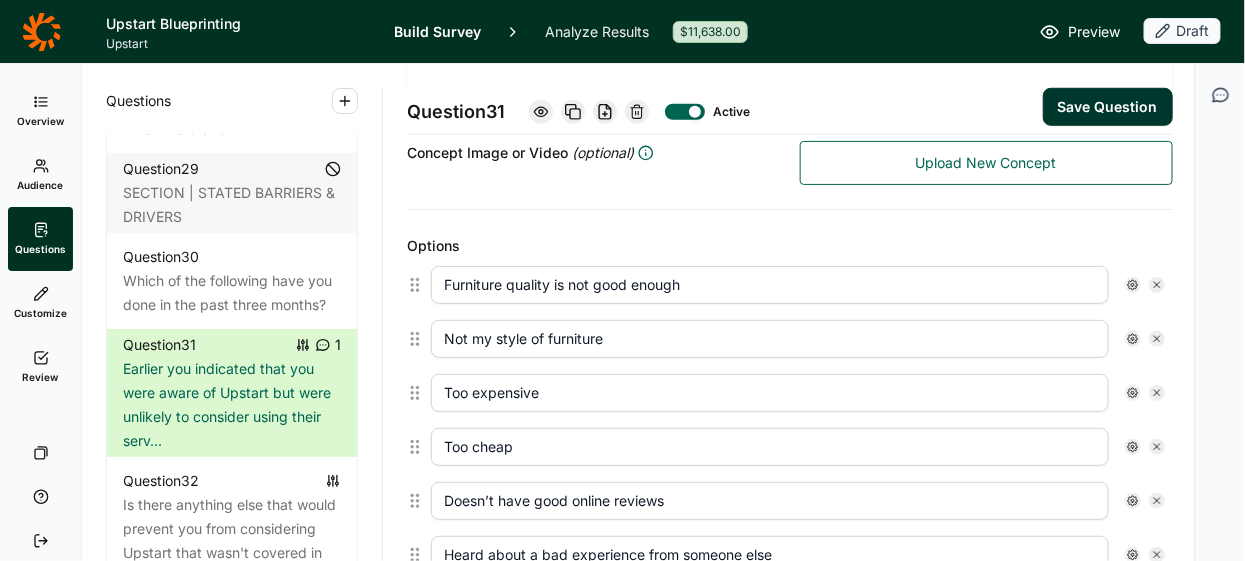 click 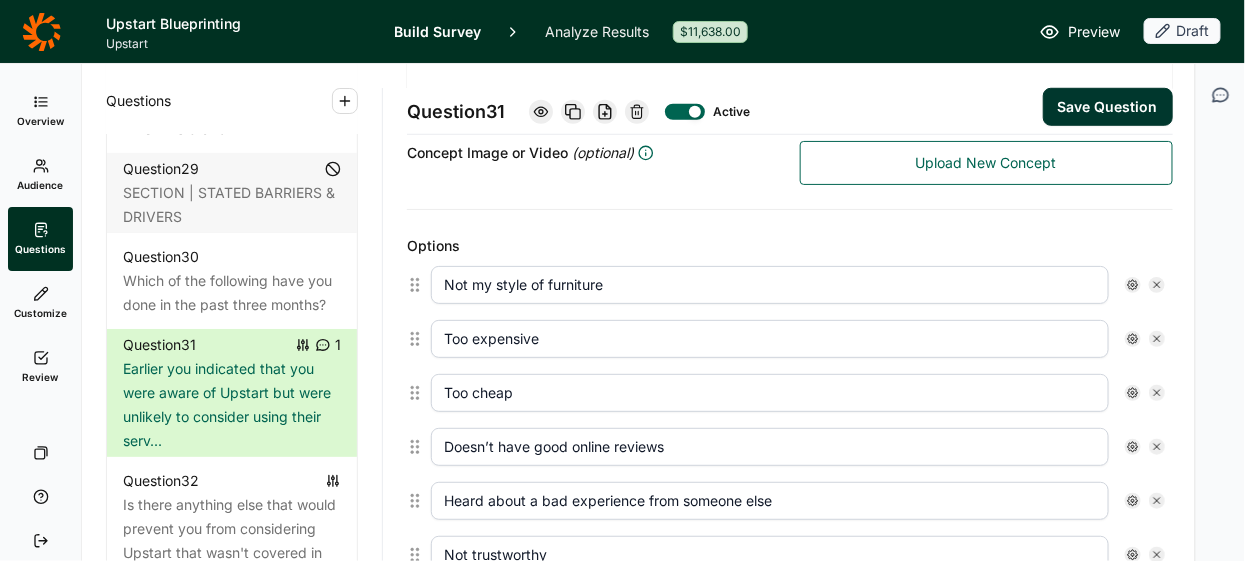 click 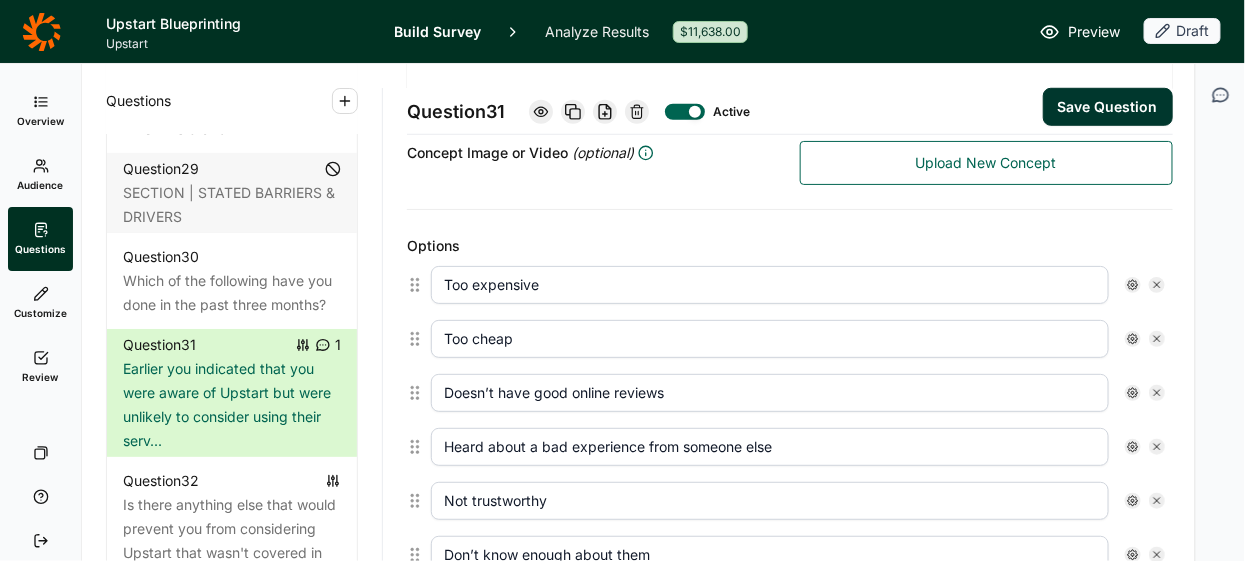 click 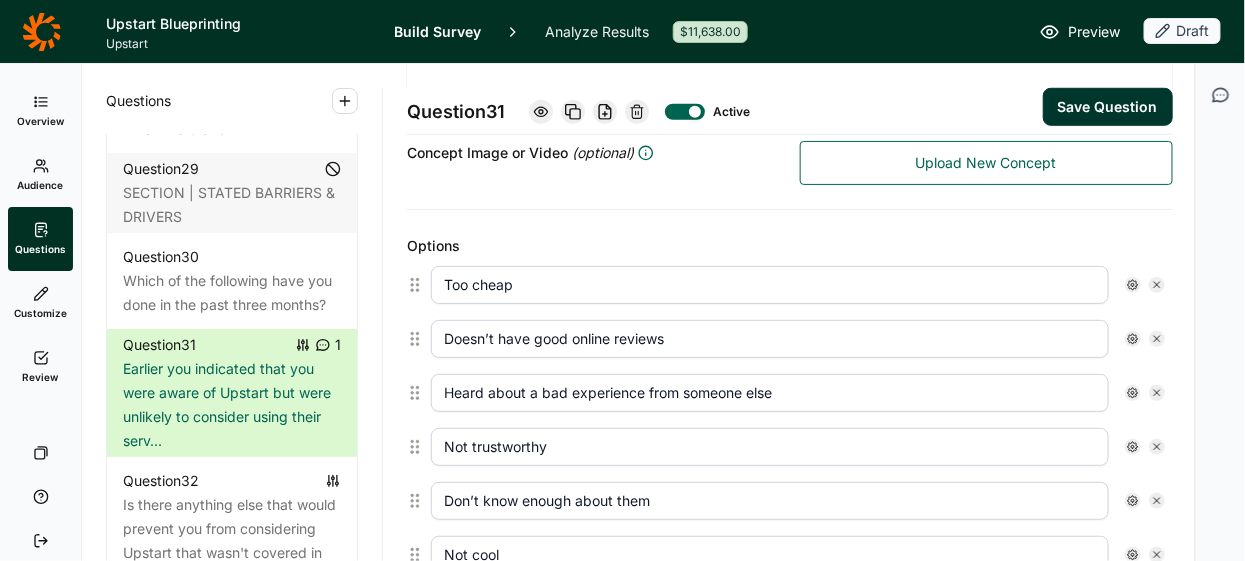 click 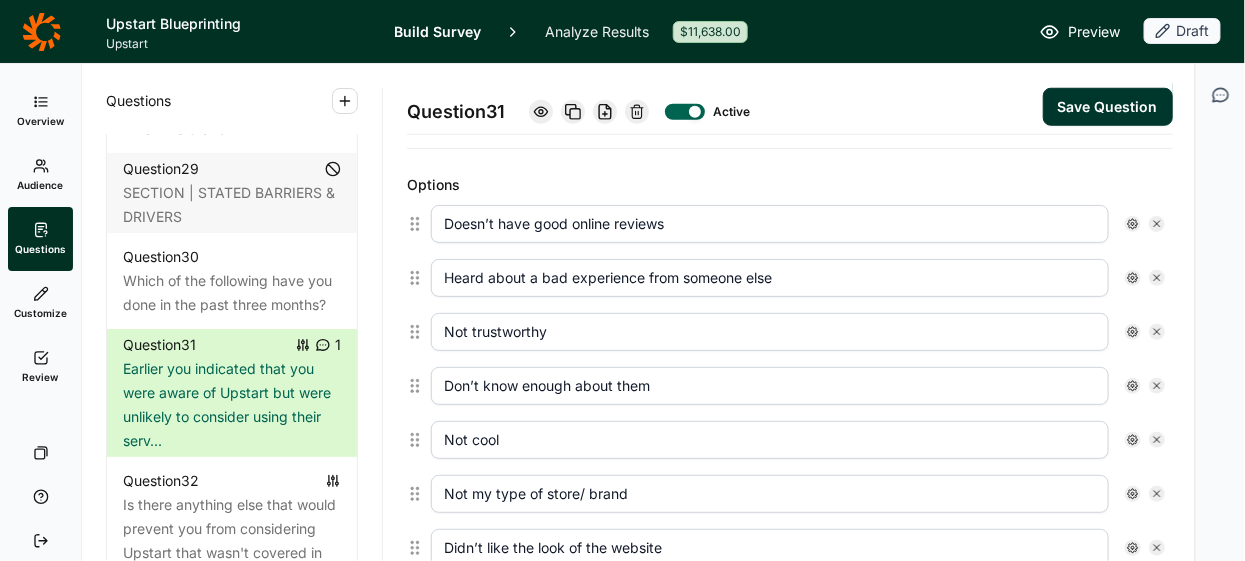 scroll, scrollTop: 543, scrollLeft: 0, axis: vertical 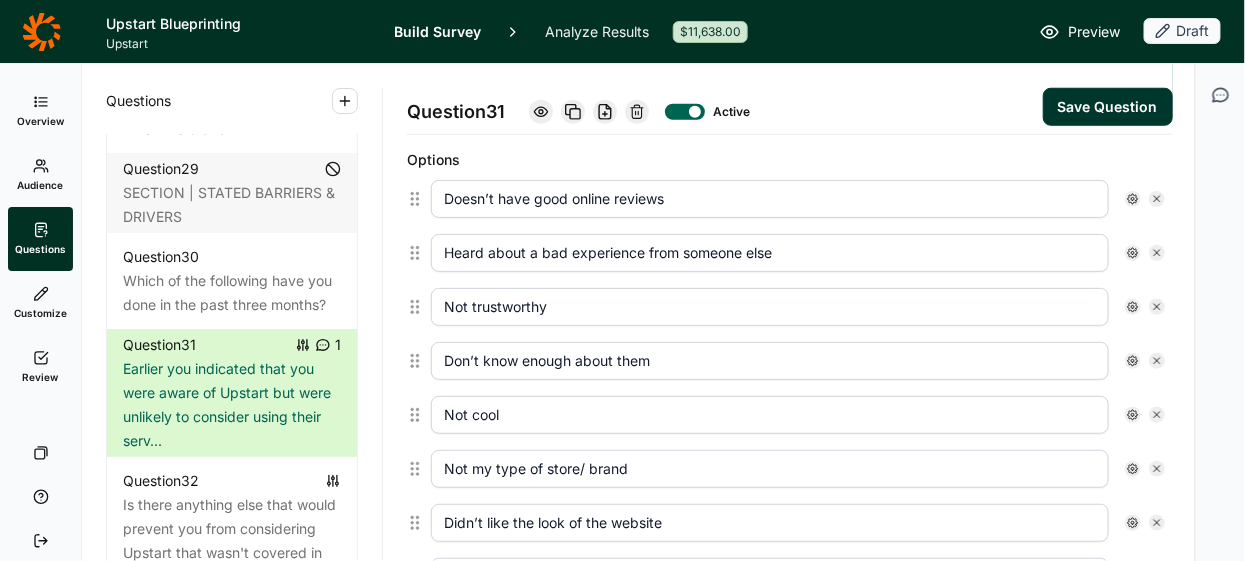 click 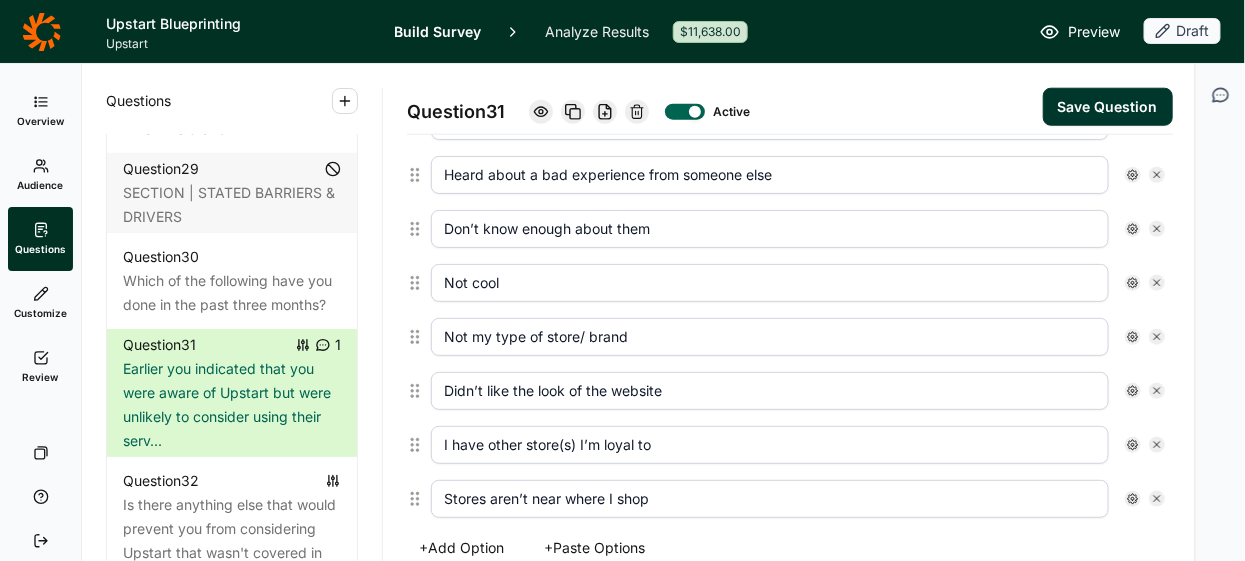 scroll, scrollTop: 626, scrollLeft: 0, axis: vertical 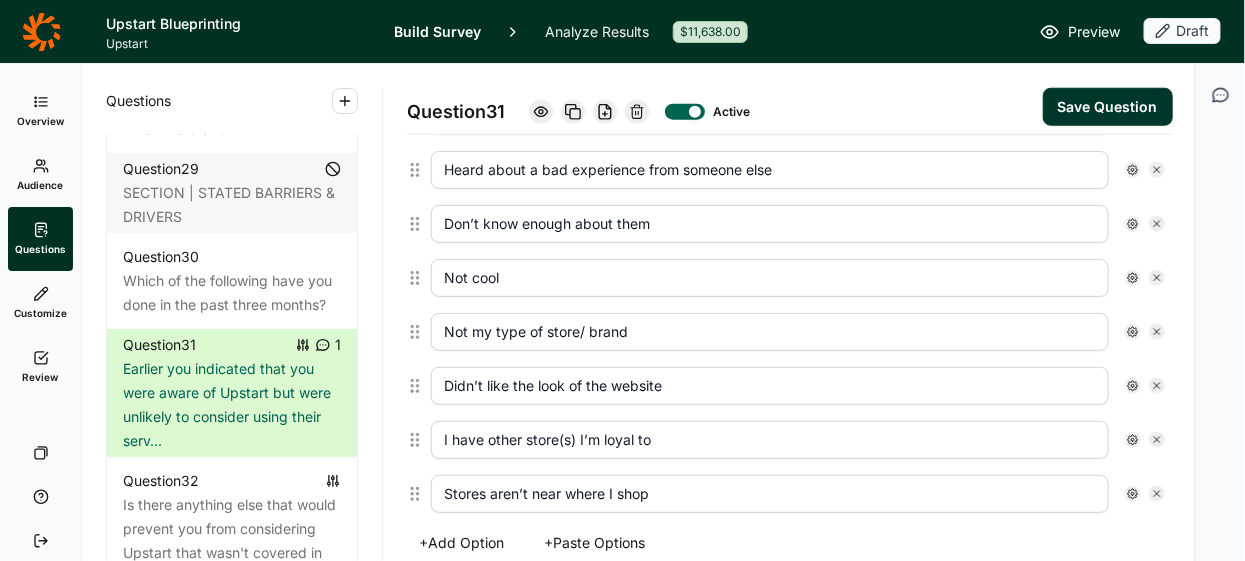 click 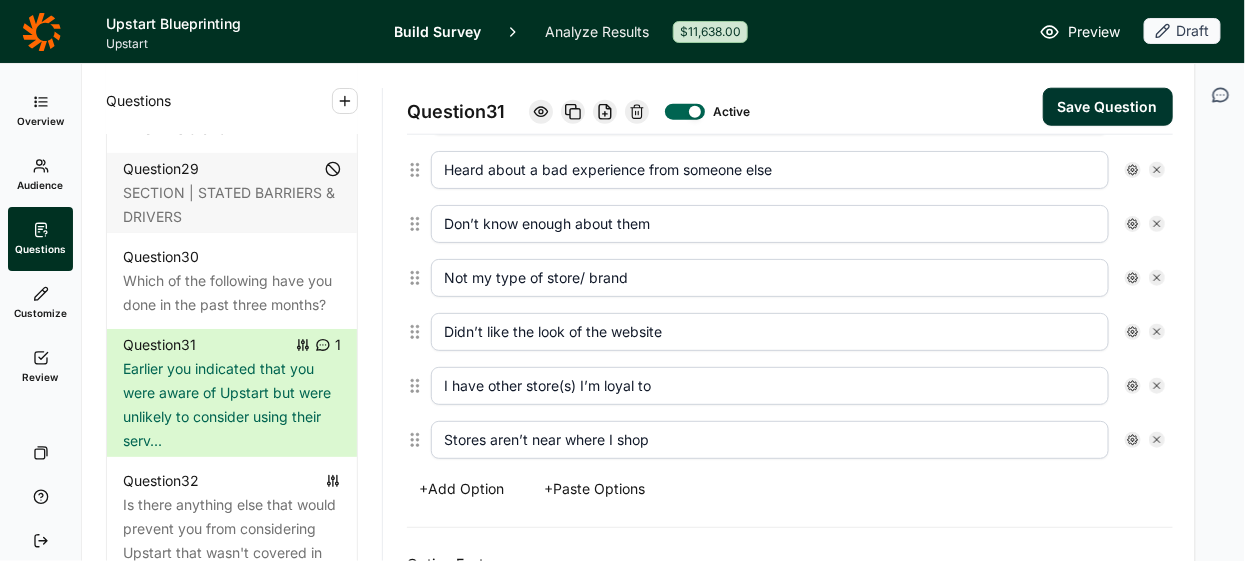 click 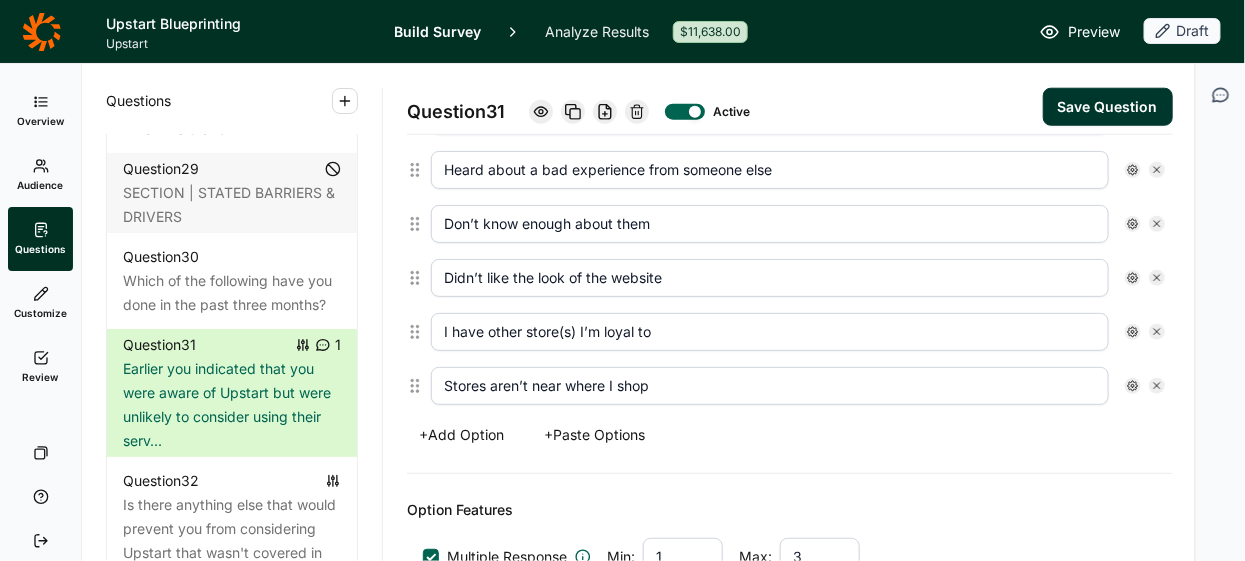 click 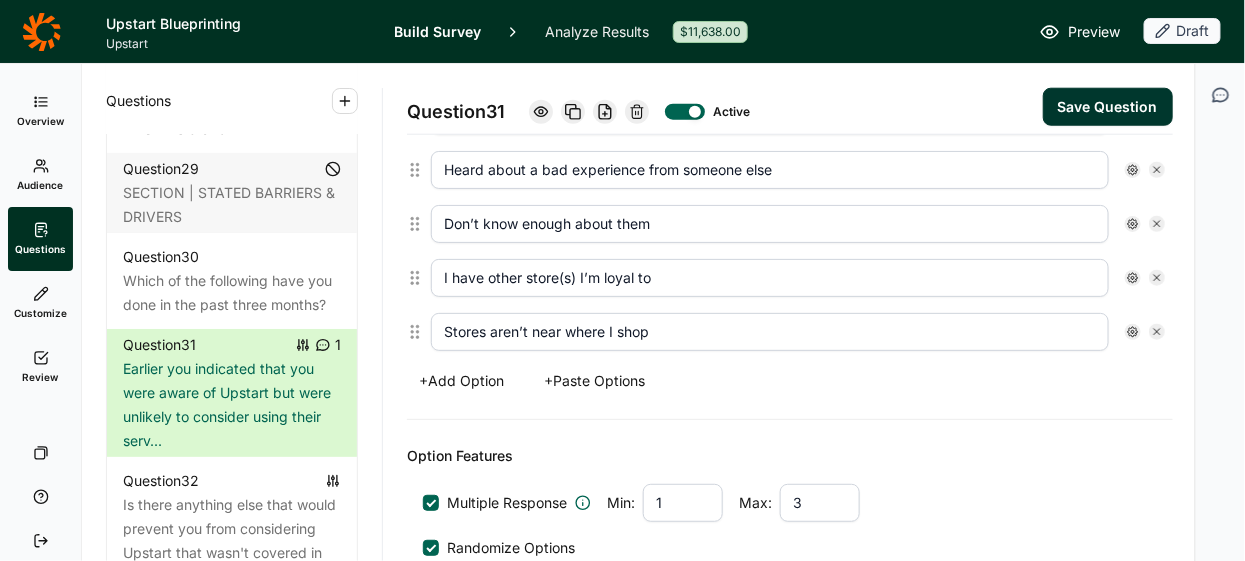 click 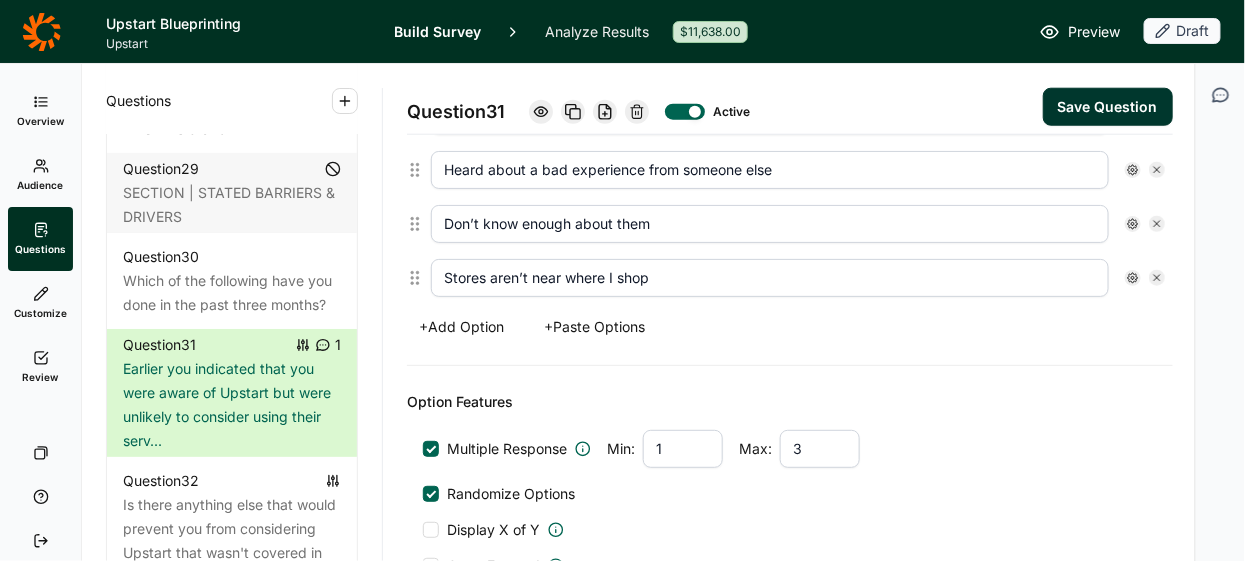 click 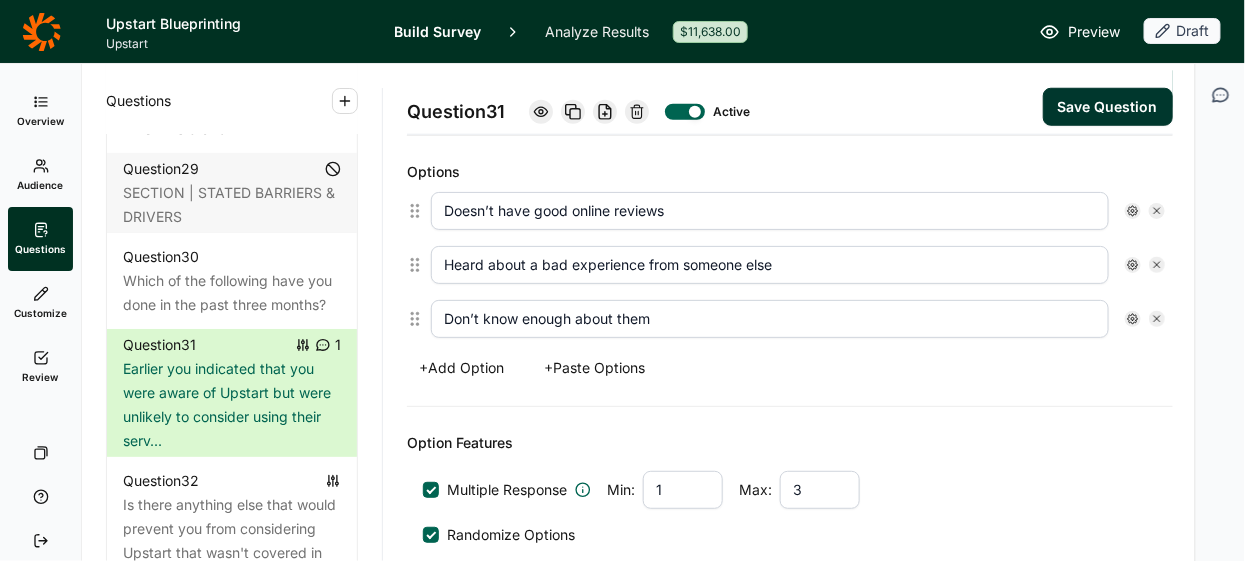 scroll, scrollTop: 529, scrollLeft: 0, axis: vertical 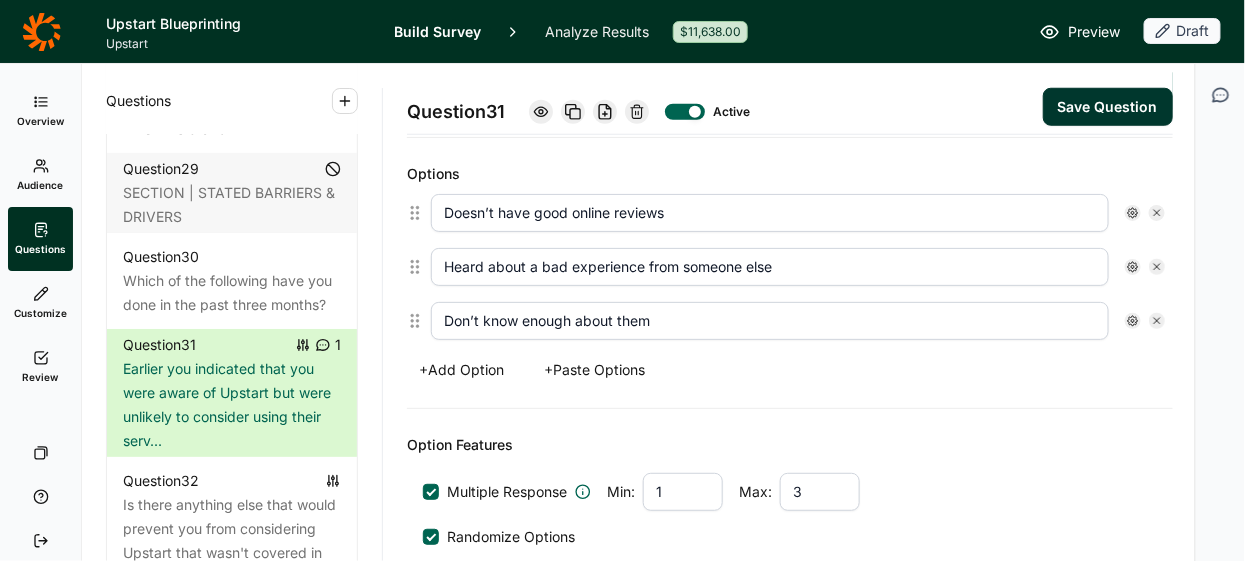 click on "+  Paste Options" at bounding box center (594, 370) 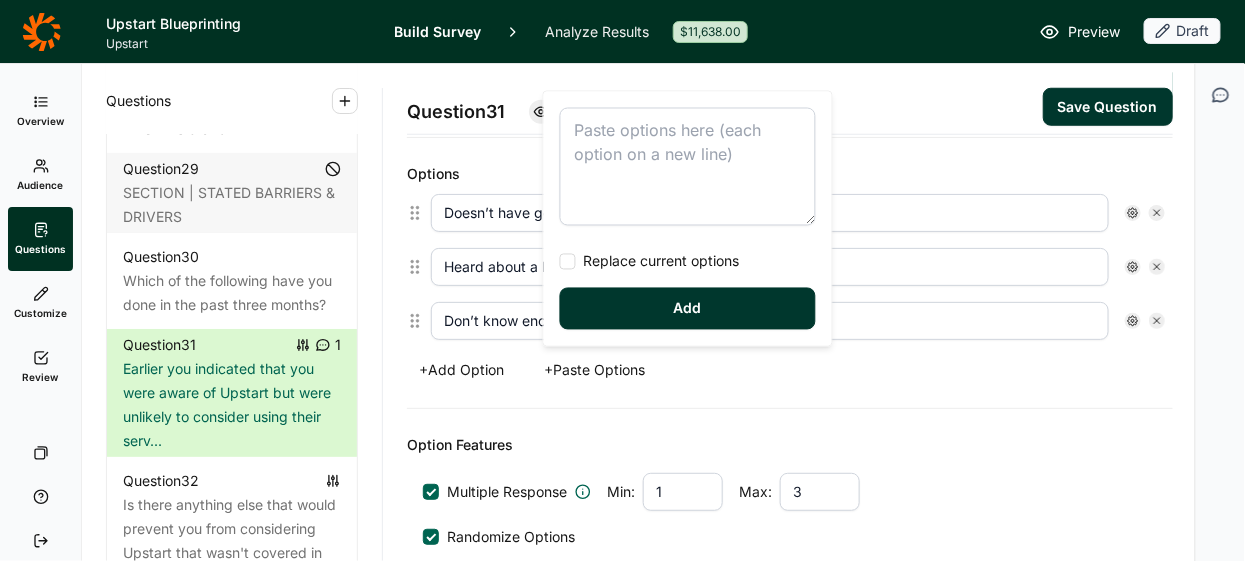 click at bounding box center [568, 262] 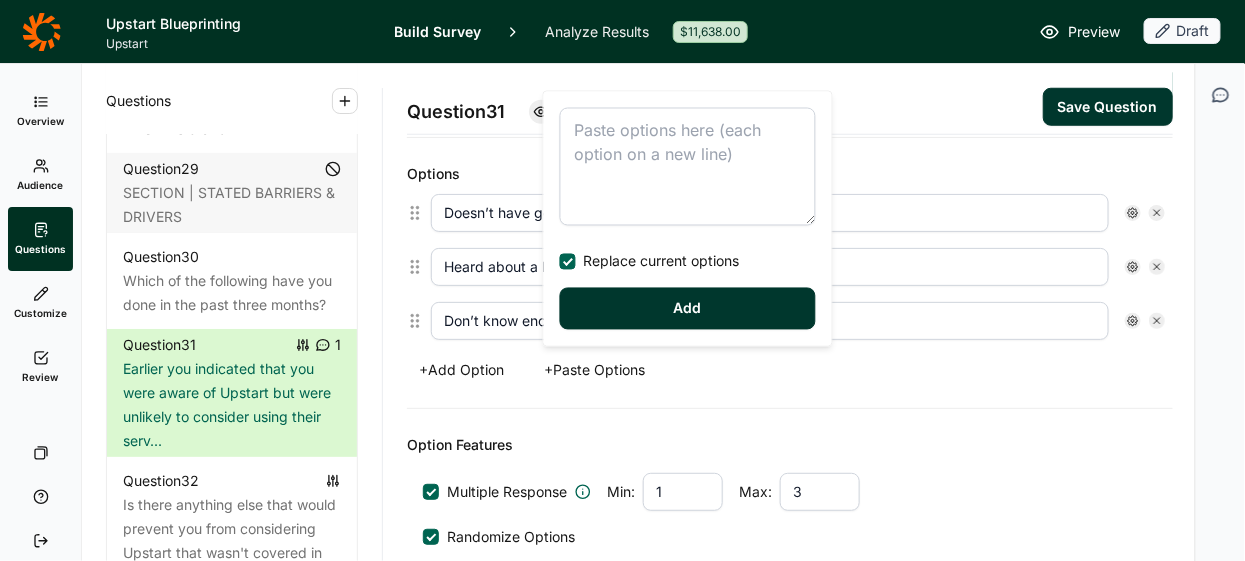 click at bounding box center [688, 167] 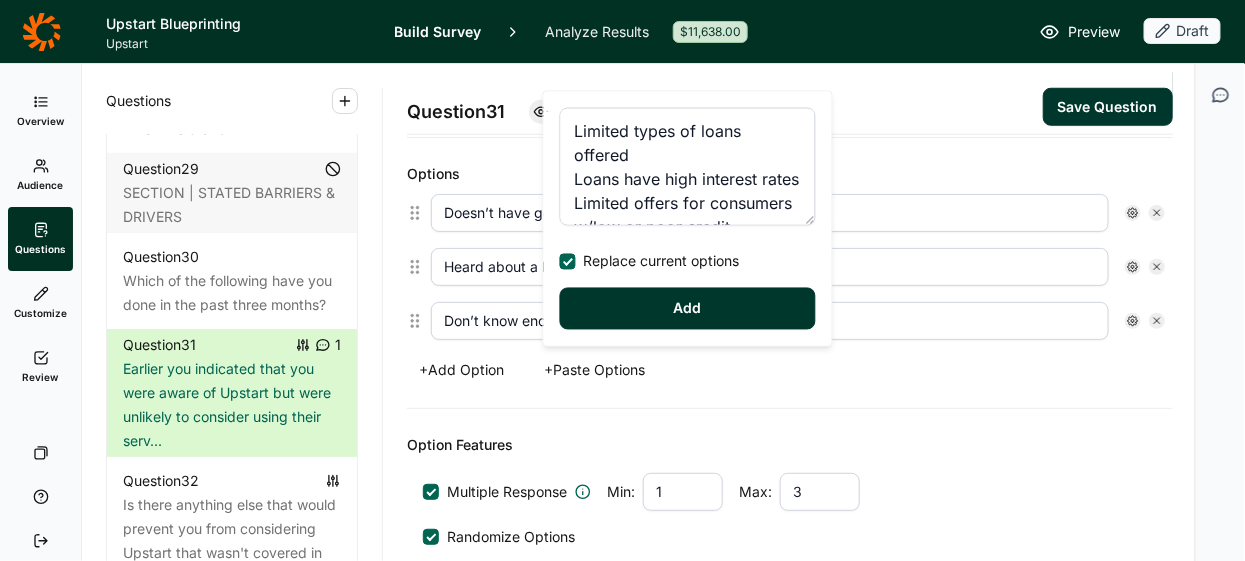 click on "Add" at bounding box center (688, 309) 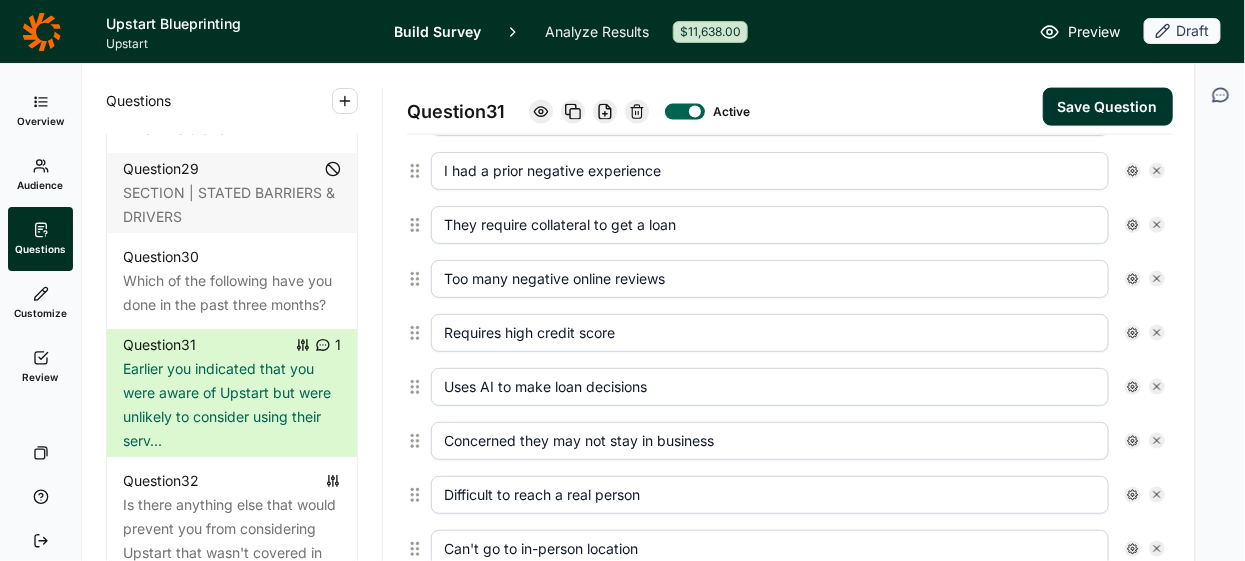 scroll, scrollTop: 846, scrollLeft: 0, axis: vertical 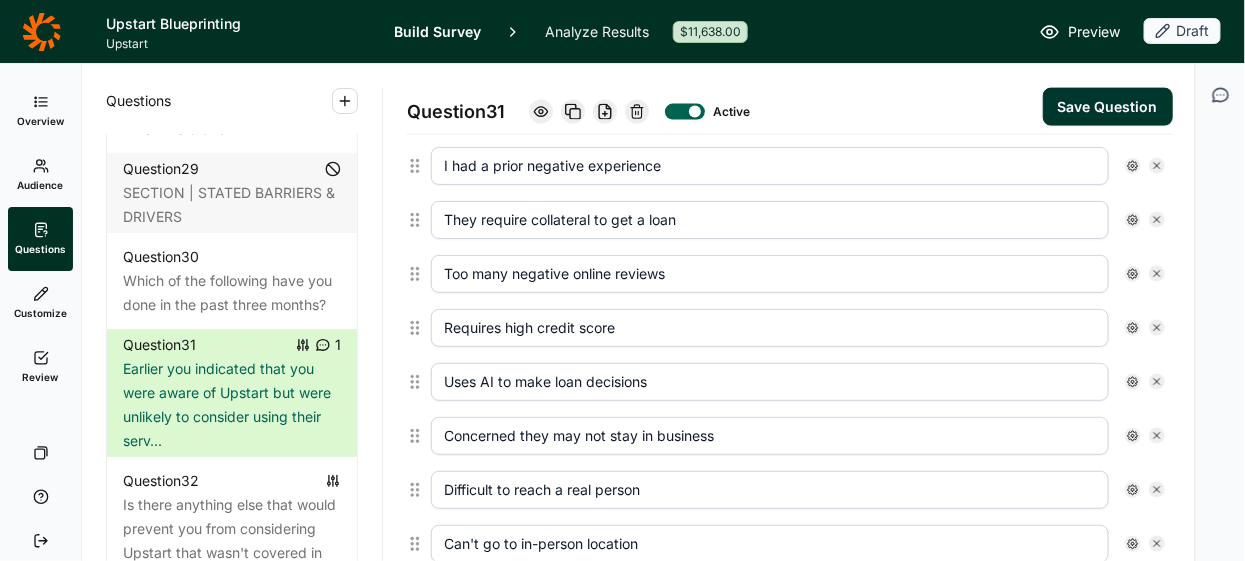 click on "Save Question" at bounding box center (1108, 107) 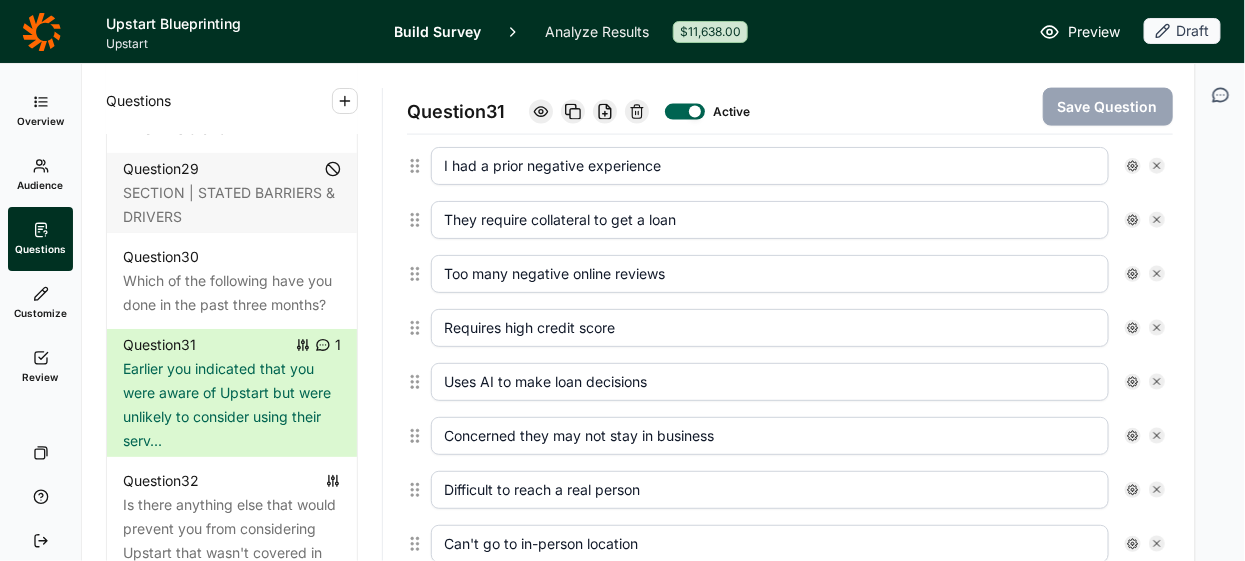 click on "Requires high credit score" at bounding box center [798, 328] 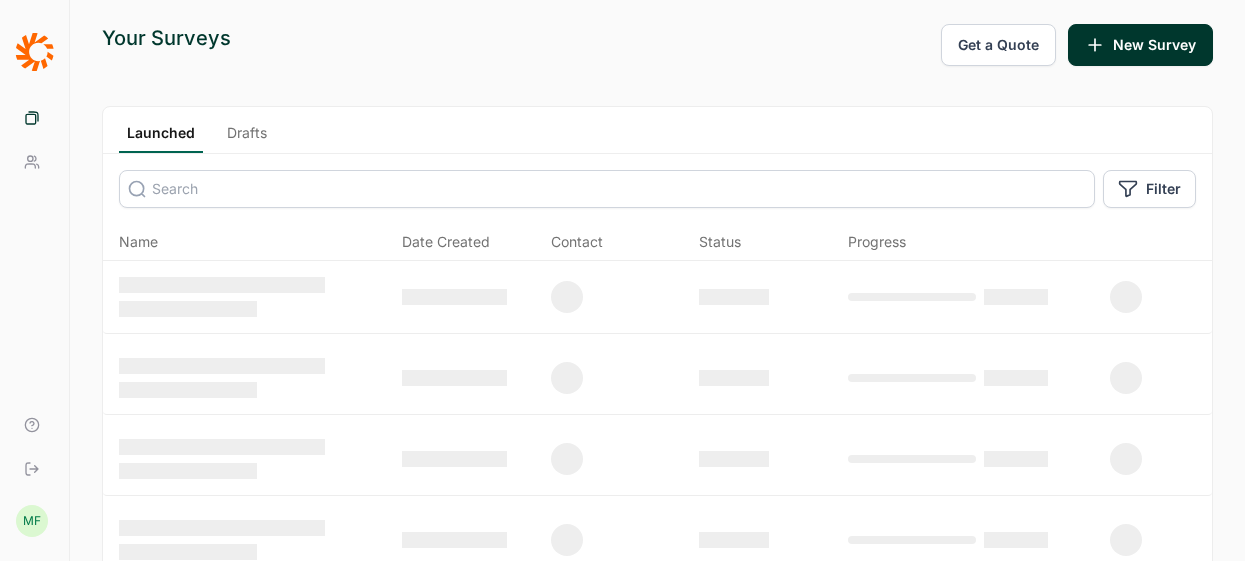 scroll, scrollTop: 0, scrollLeft: 0, axis: both 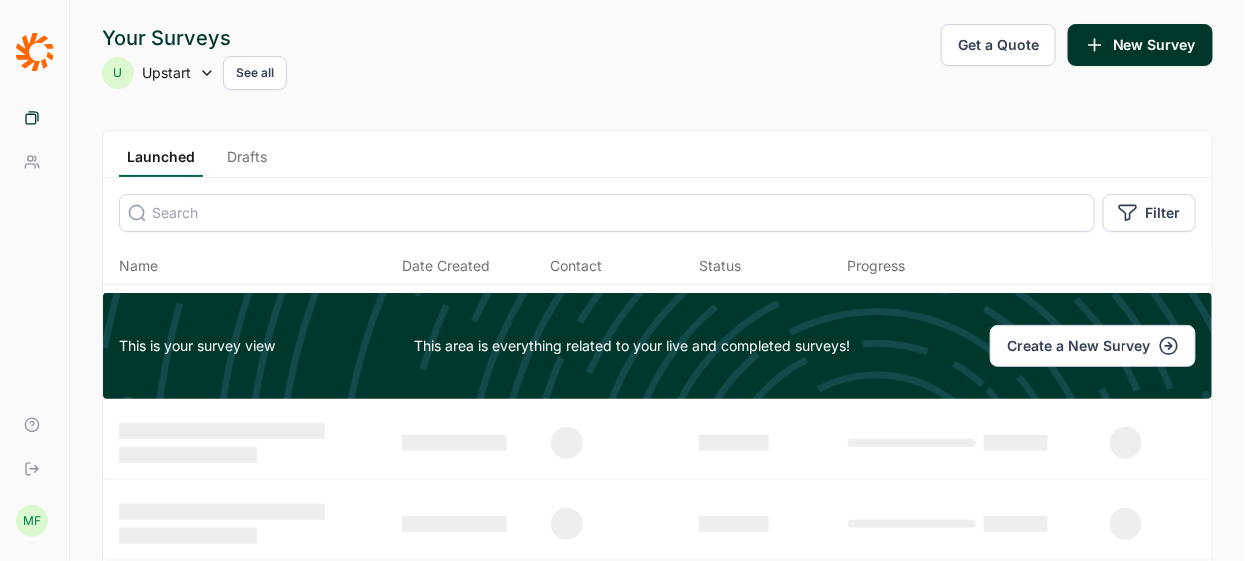 click on "Drafts" at bounding box center [247, 162] 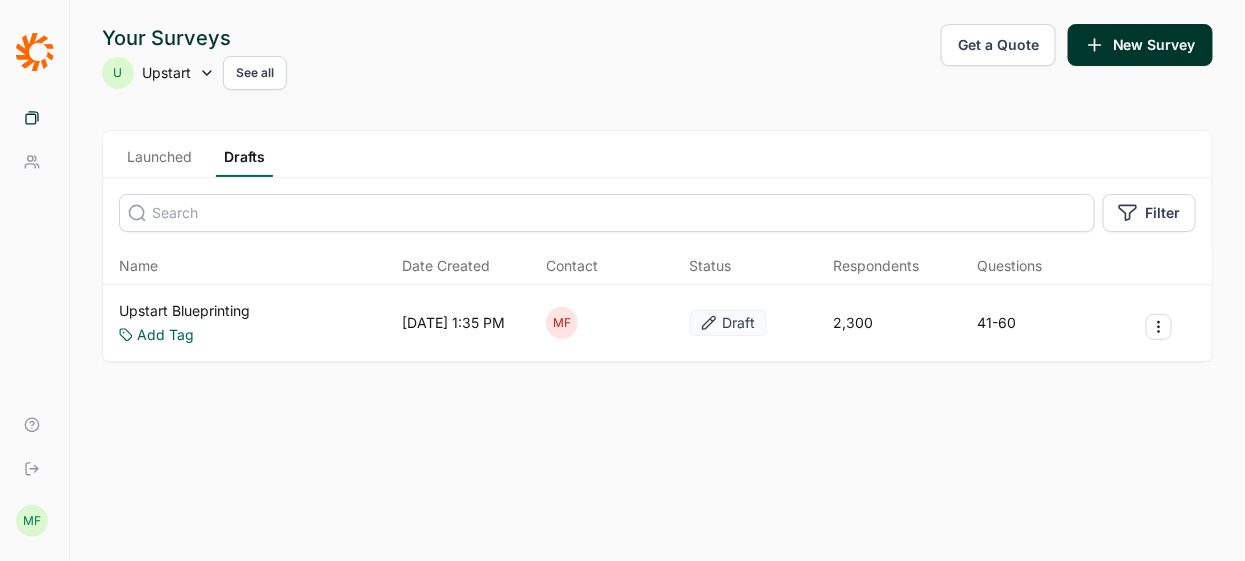 click on "Upstart Blueprinting" at bounding box center (184, 311) 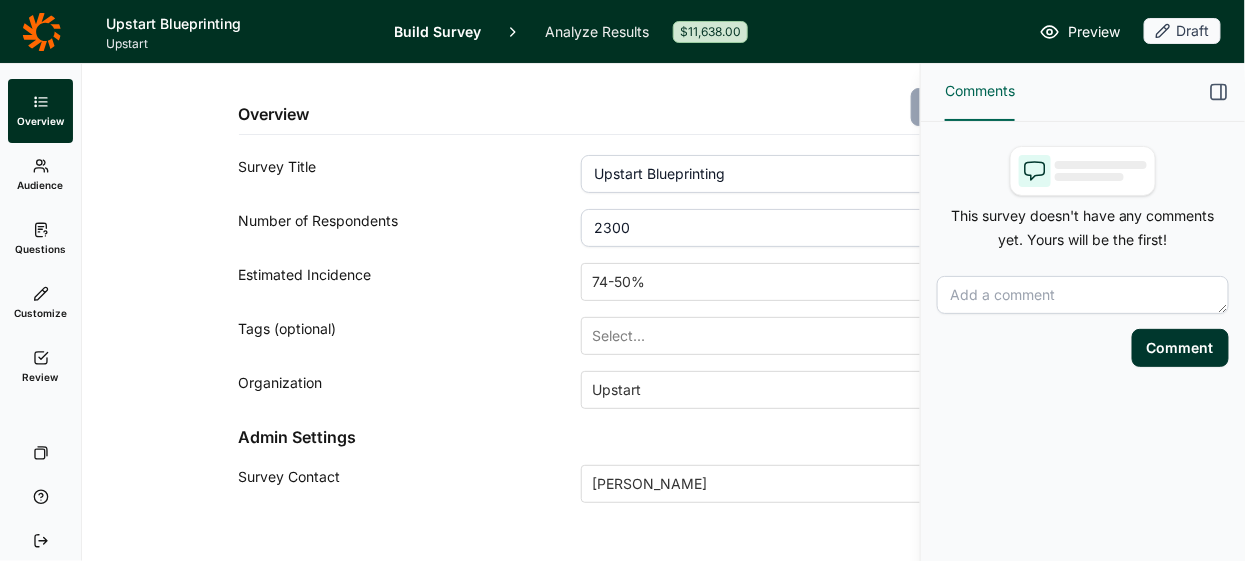 click on "Preview" at bounding box center (1094, 32) 